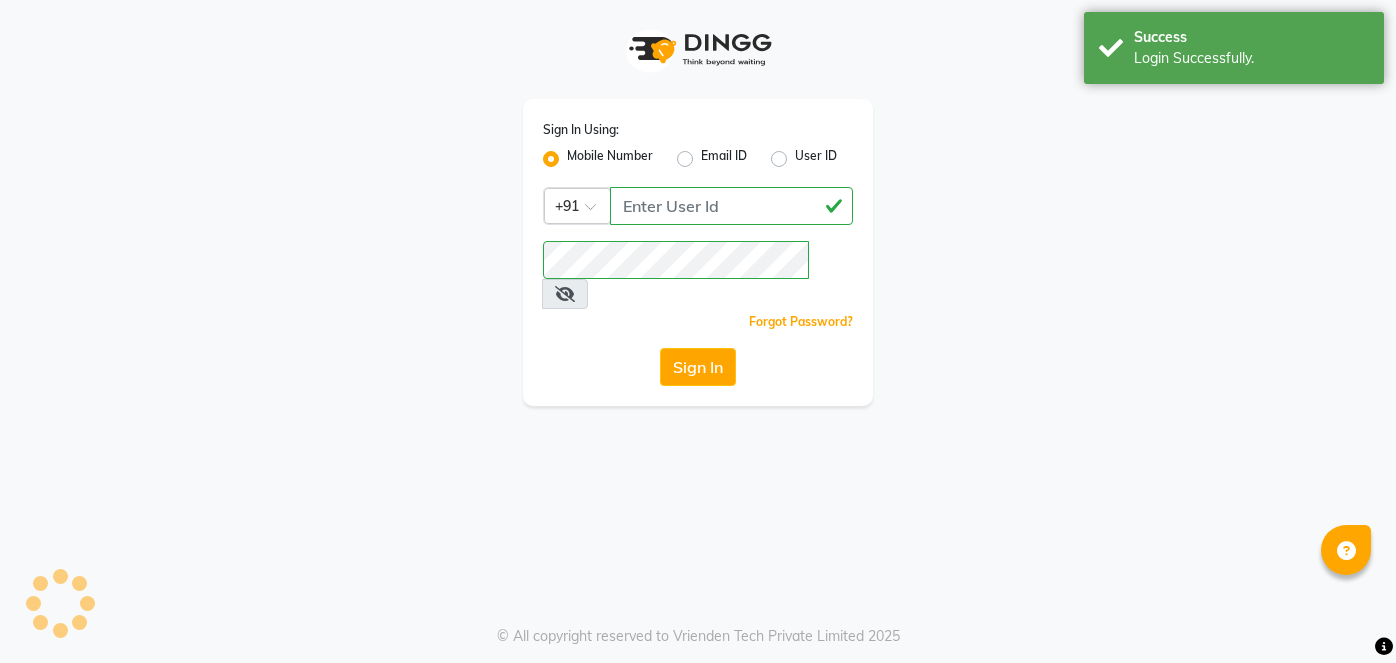 scroll, scrollTop: 0, scrollLeft: 0, axis: both 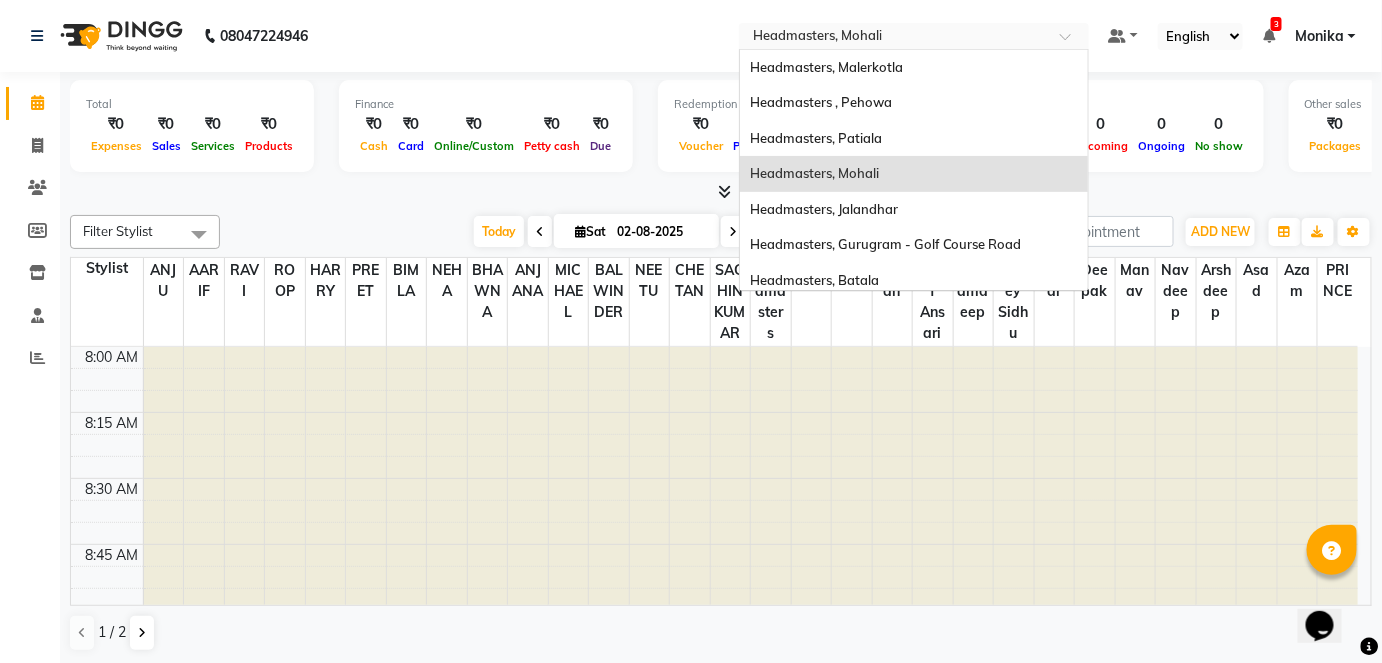 drag, startPoint x: 899, startPoint y: 35, endPoint x: 874, endPoint y: 30, distance: 25.495098 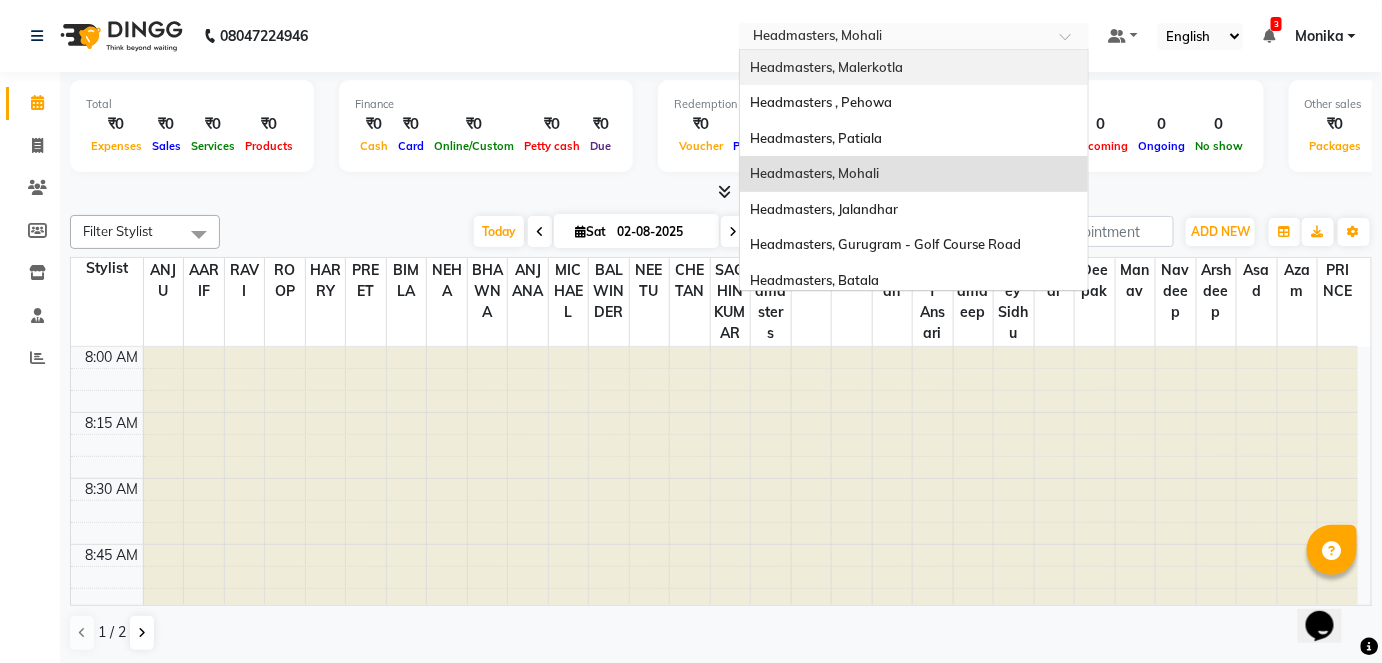 click on "Headmasters, Malerkotla" at bounding box center [826, 67] 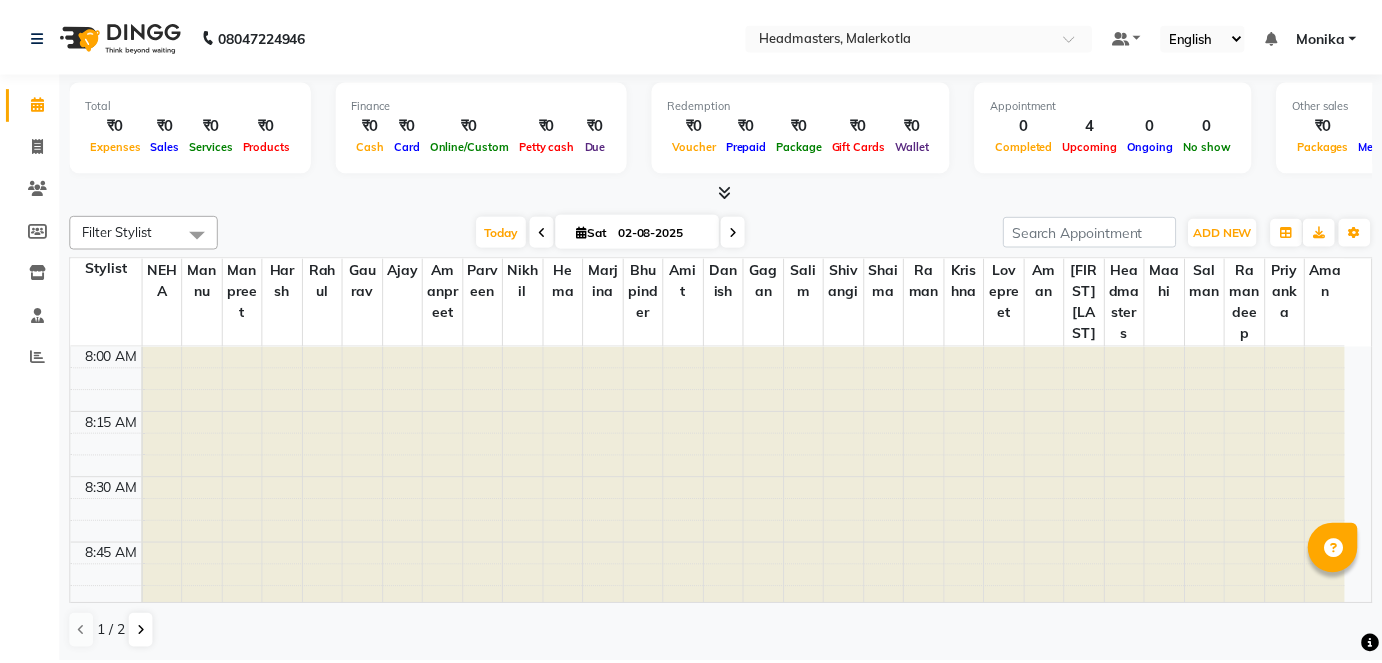 scroll, scrollTop: 0, scrollLeft: 0, axis: both 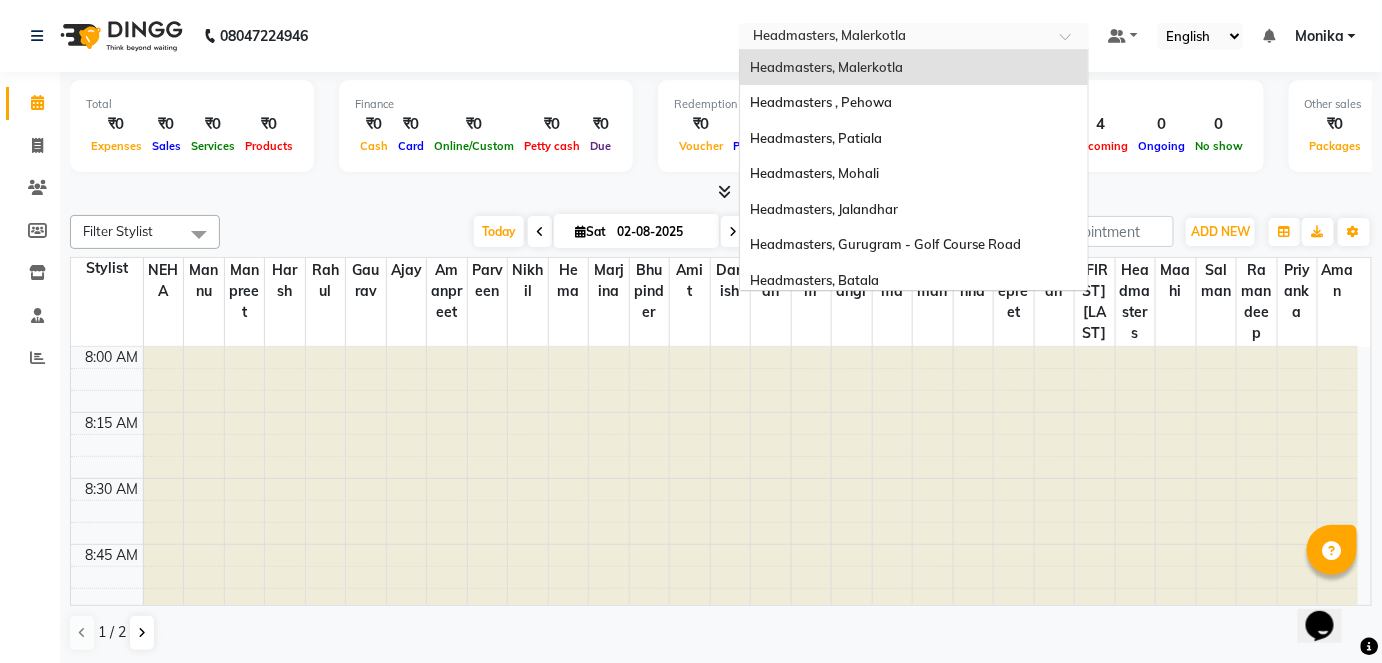 click at bounding box center (894, 38) 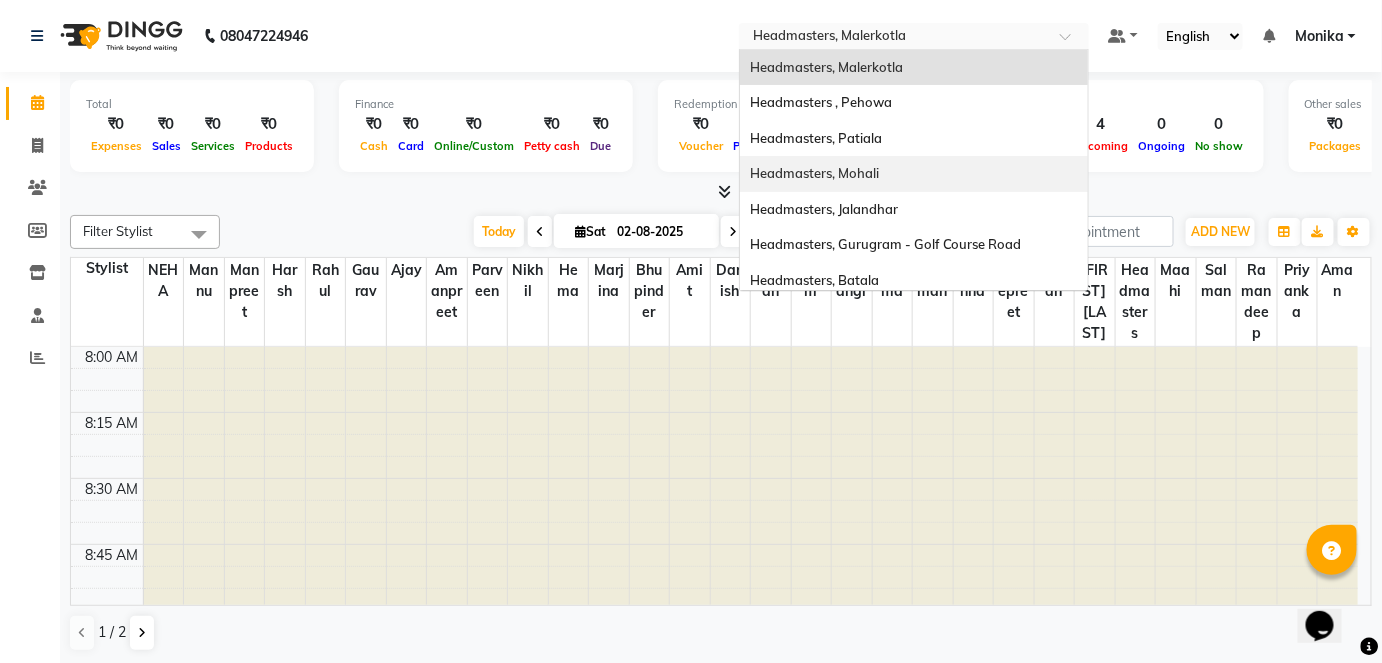 click on "Headmasters, Mohali" at bounding box center (914, 174) 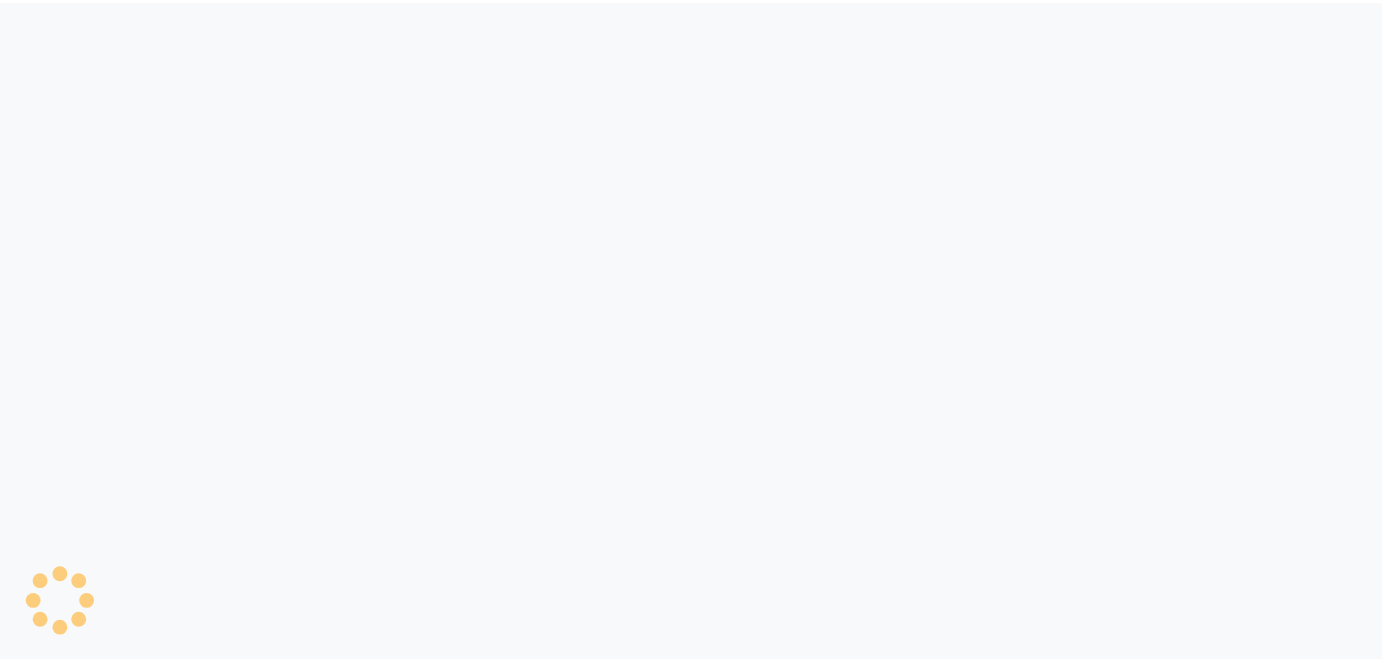 scroll, scrollTop: 0, scrollLeft: 0, axis: both 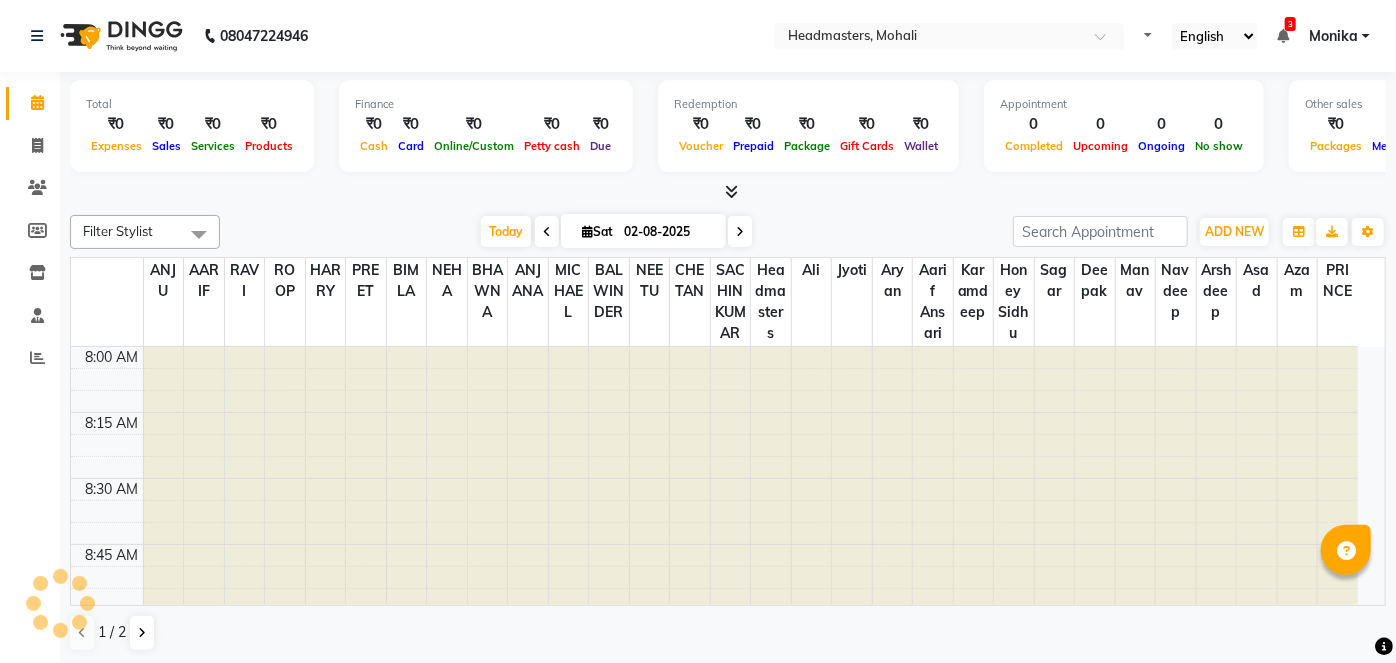select on "en" 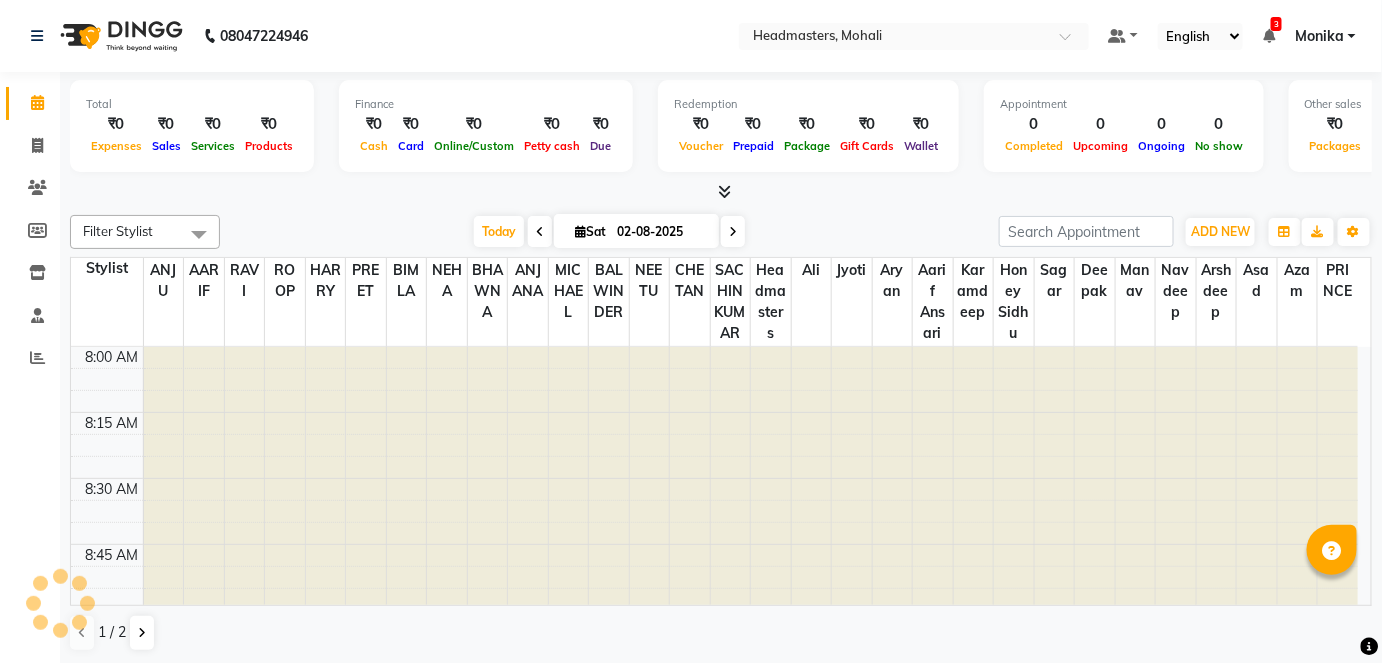 scroll, scrollTop: 0, scrollLeft: 0, axis: both 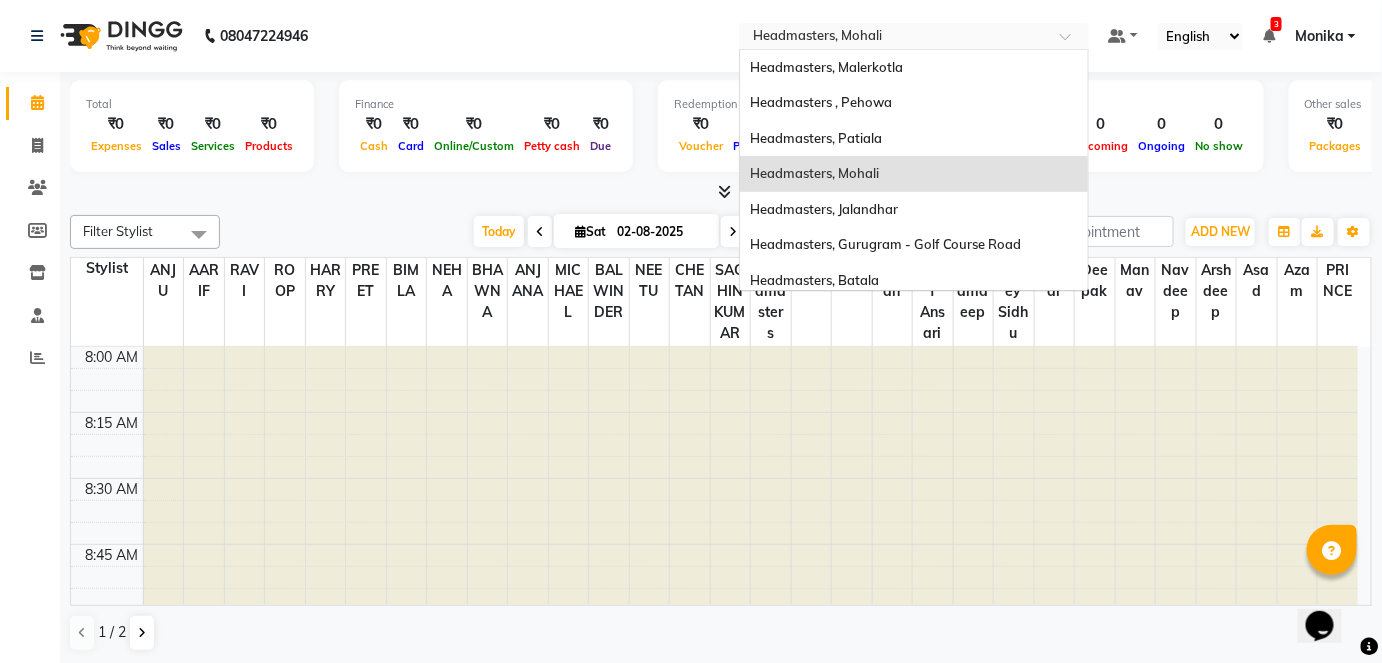 click at bounding box center (894, 38) 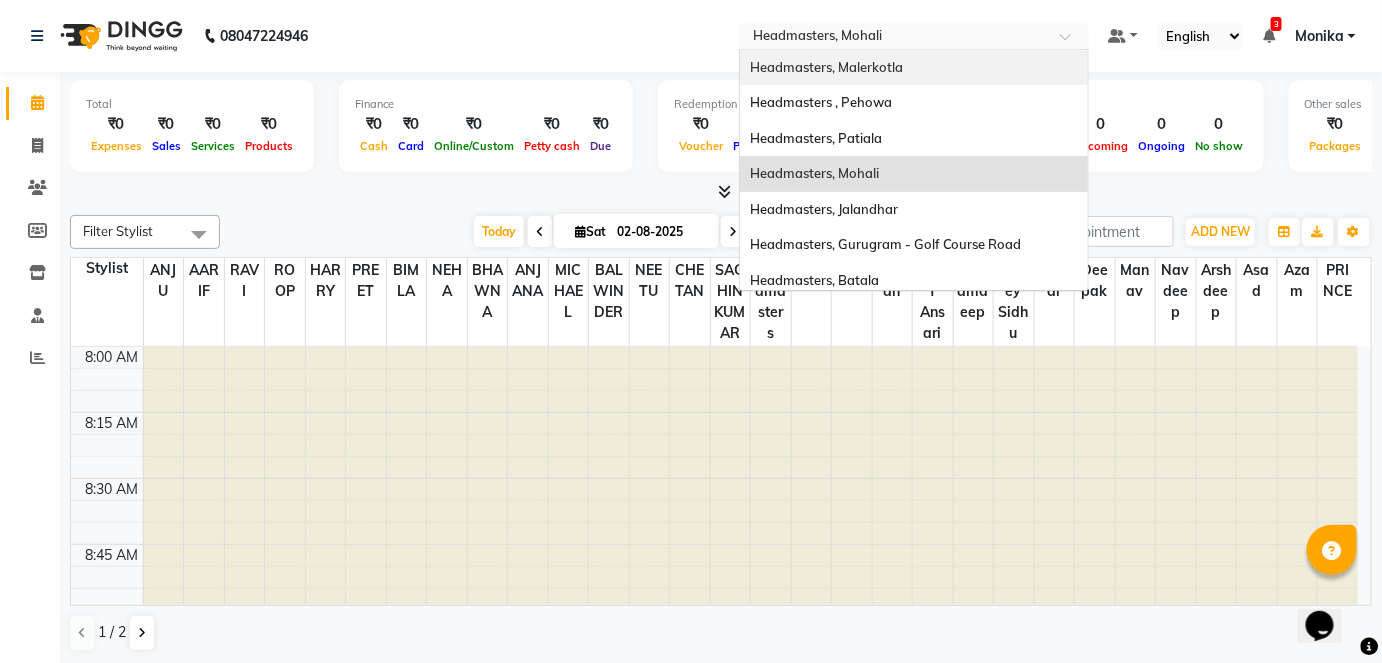 click on "Headmasters, Malerkotla" at bounding box center [826, 67] 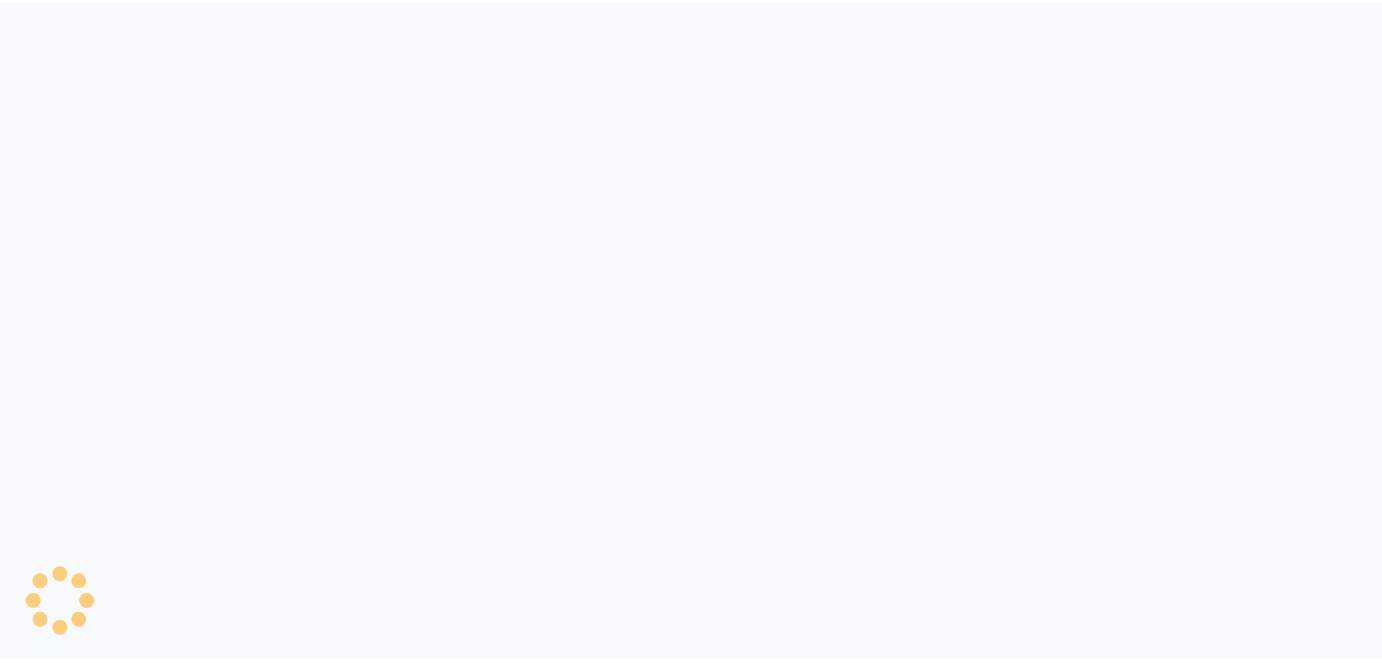 scroll, scrollTop: 0, scrollLeft: 0, axis: both 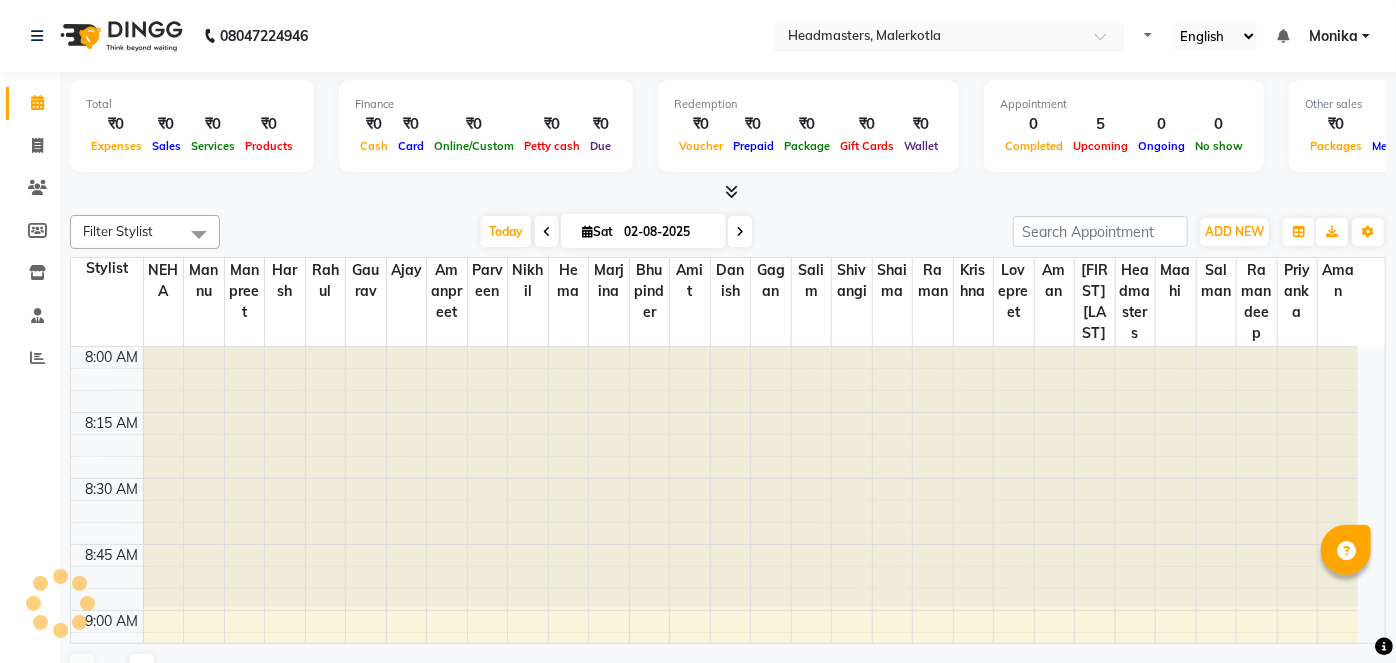 select on "en" 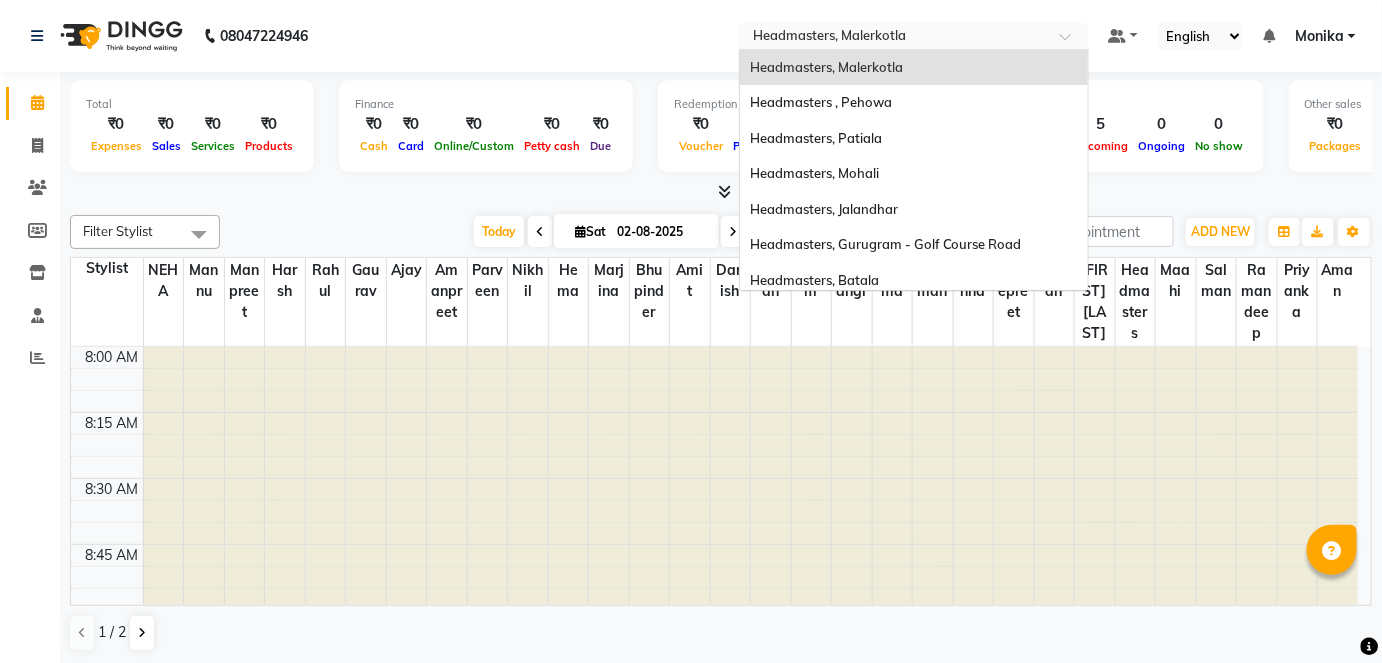 scroll, scrollTop: 0, scrollLeft: 0, axis: both 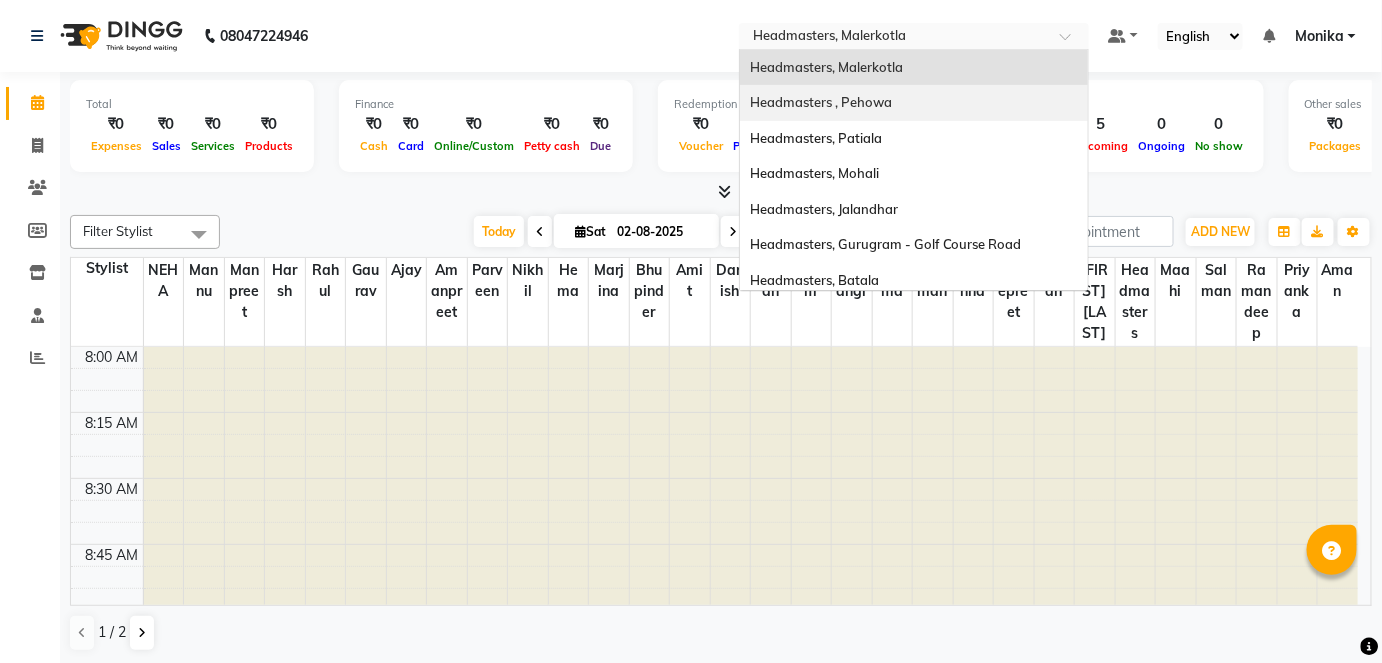 click on "Headmasters , Pehowa" at bounding box center (914, 103) 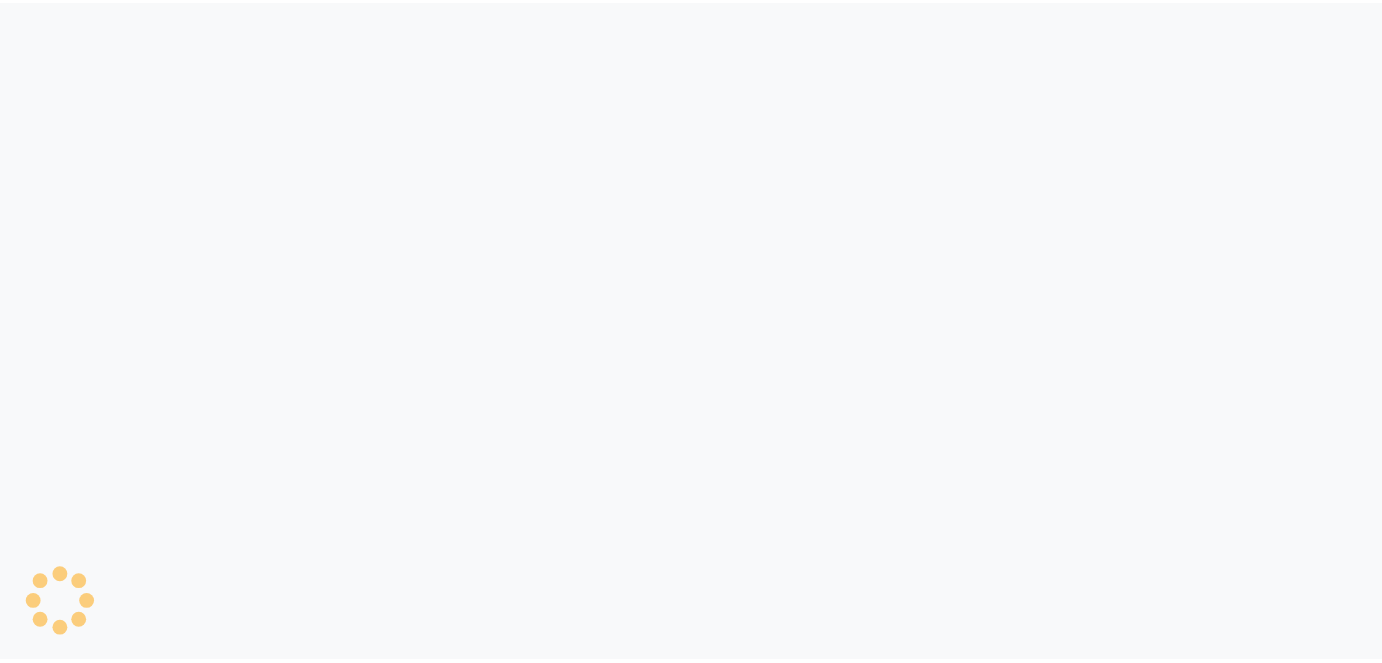 scroll, scrollTop: 0, scrollLeft: 0, axis: both 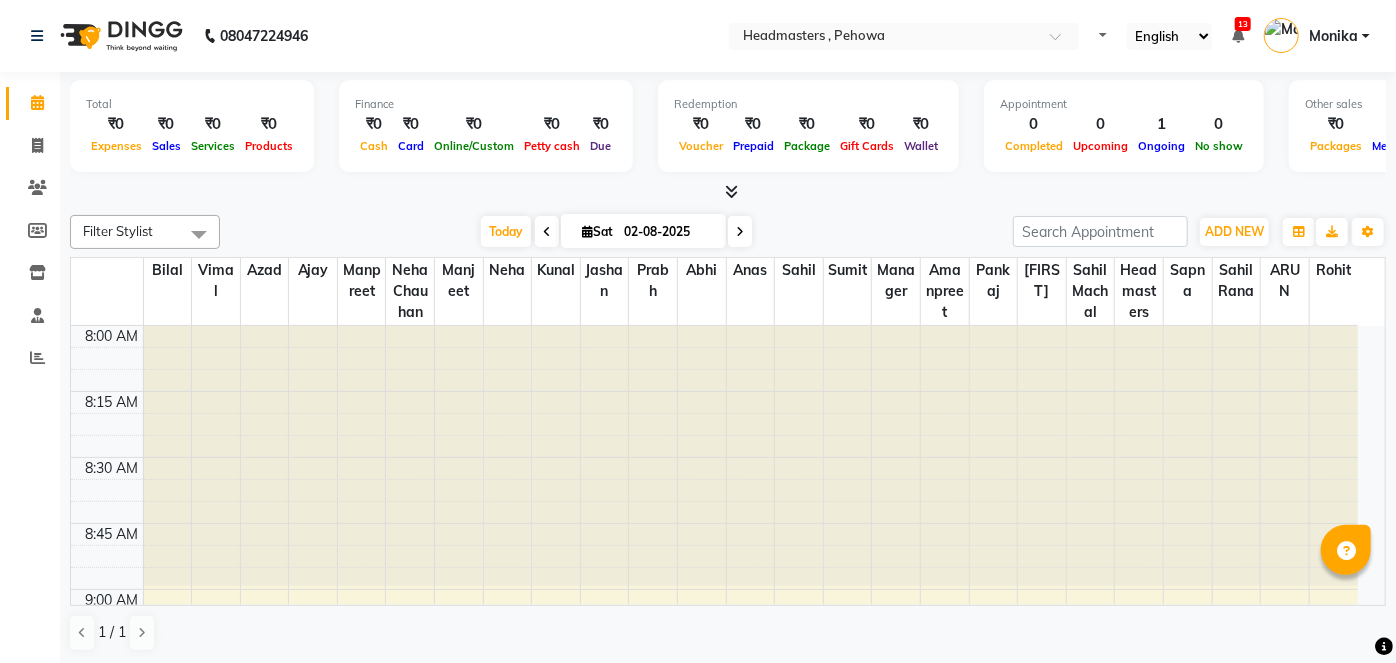 select on "en" 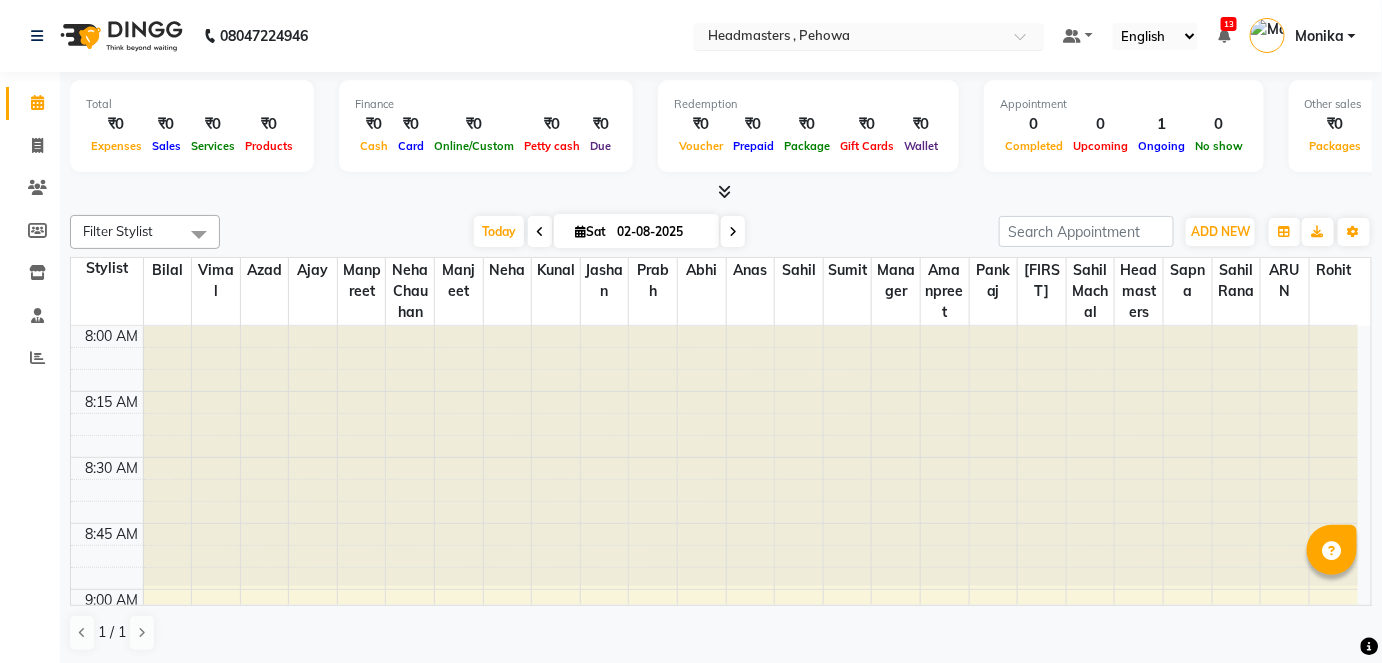 scroll, scrollTop: 0, scrollLeft: 0, axis: both 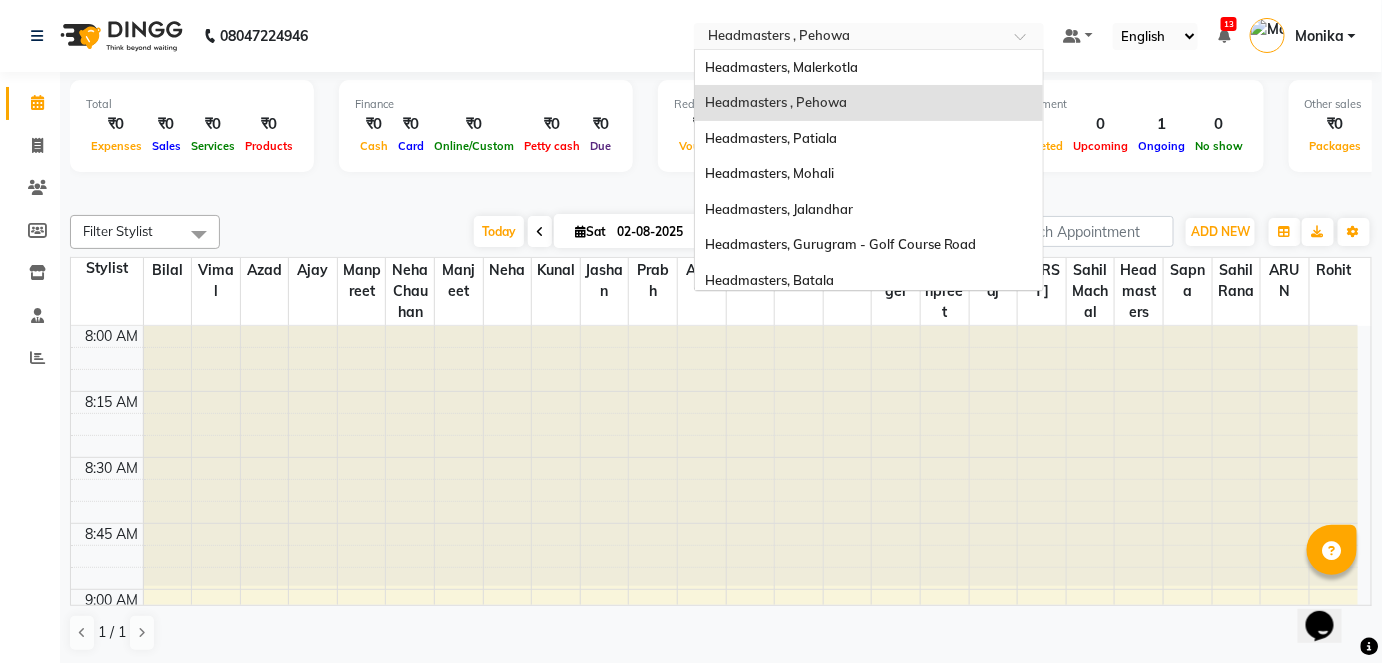click at bounding box center [849, 38] 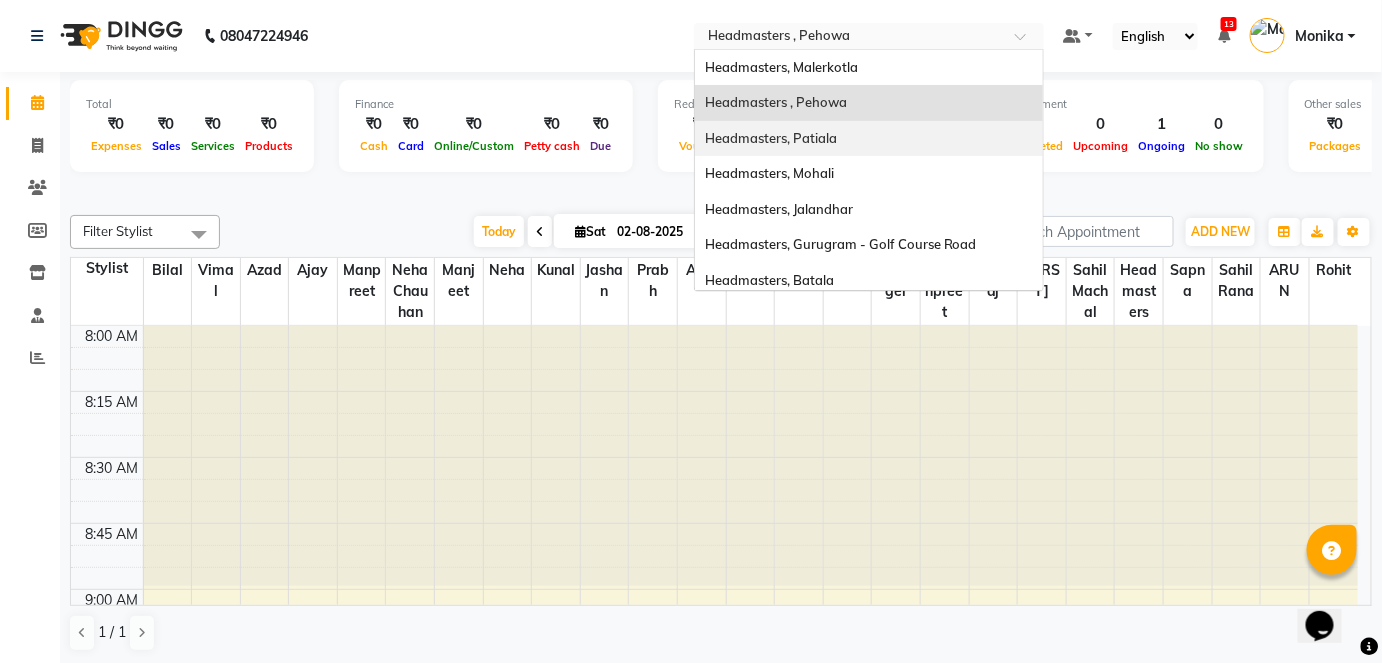 click on "Headmasters, Patiala" at bounding box center (771, 138) 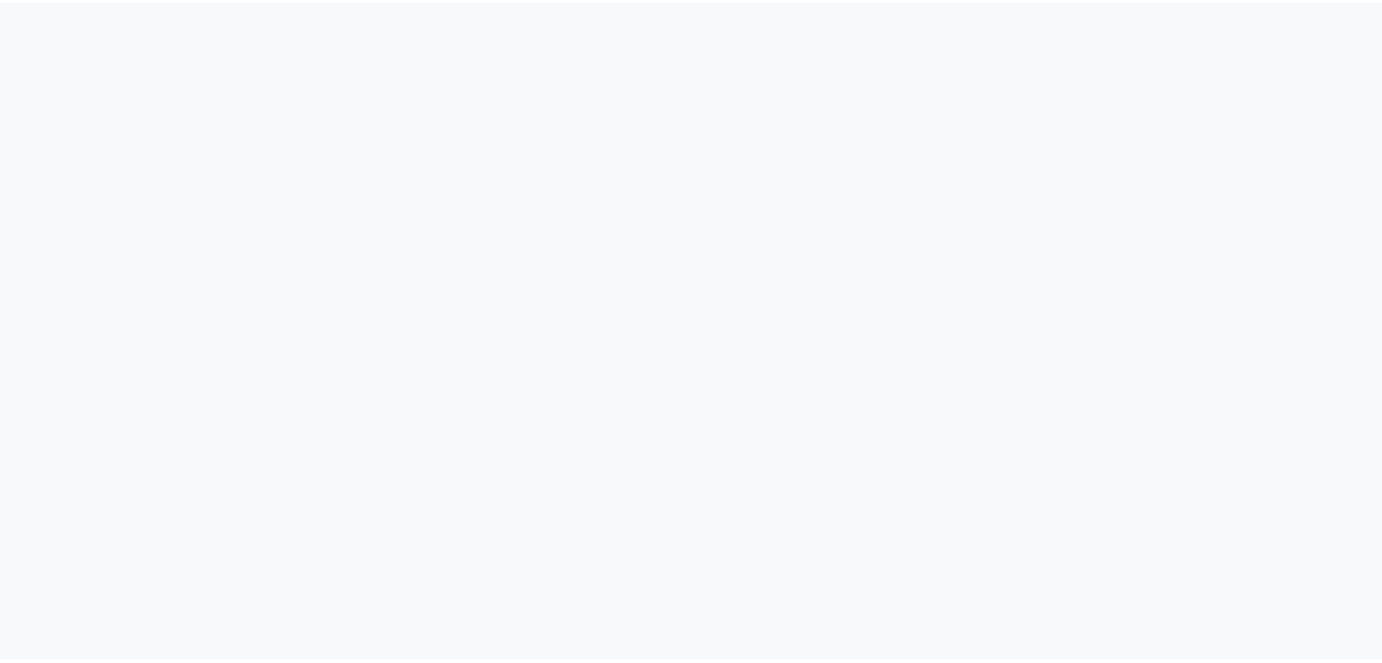 scroll, scrollTop: 0, scrollLeft: 0, axis: both 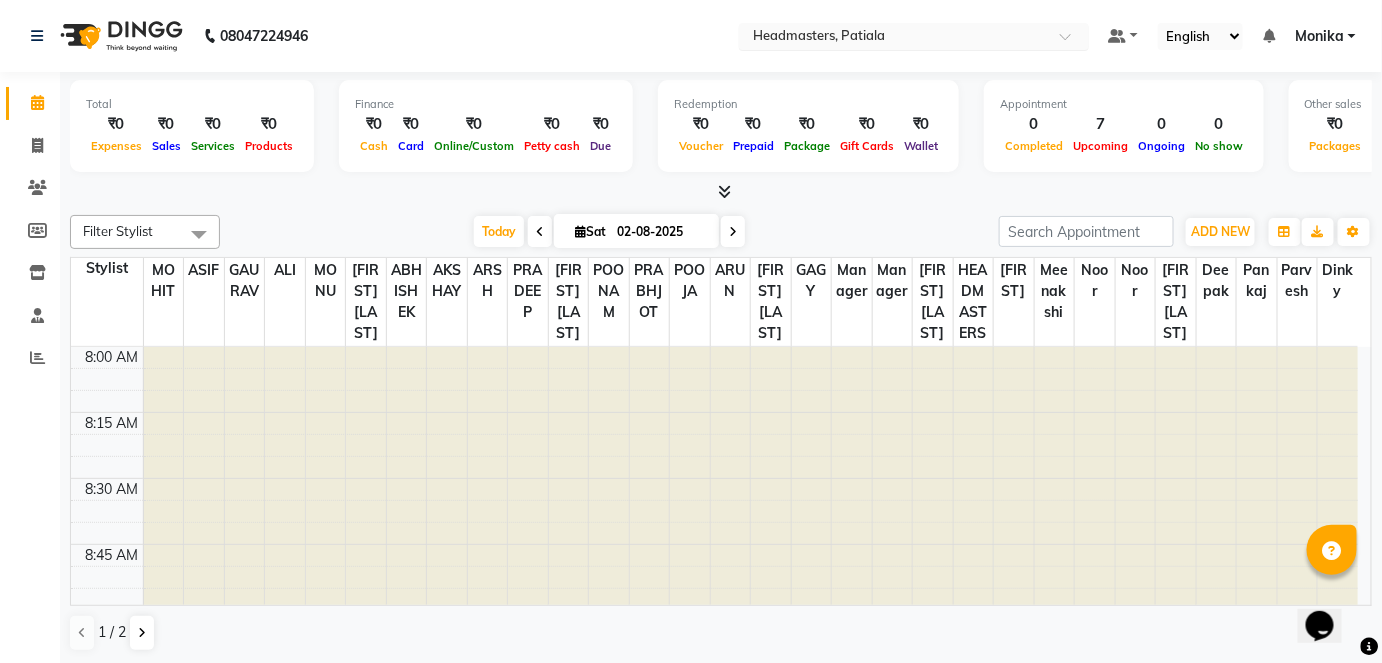 click at bounding box center [894, 38] 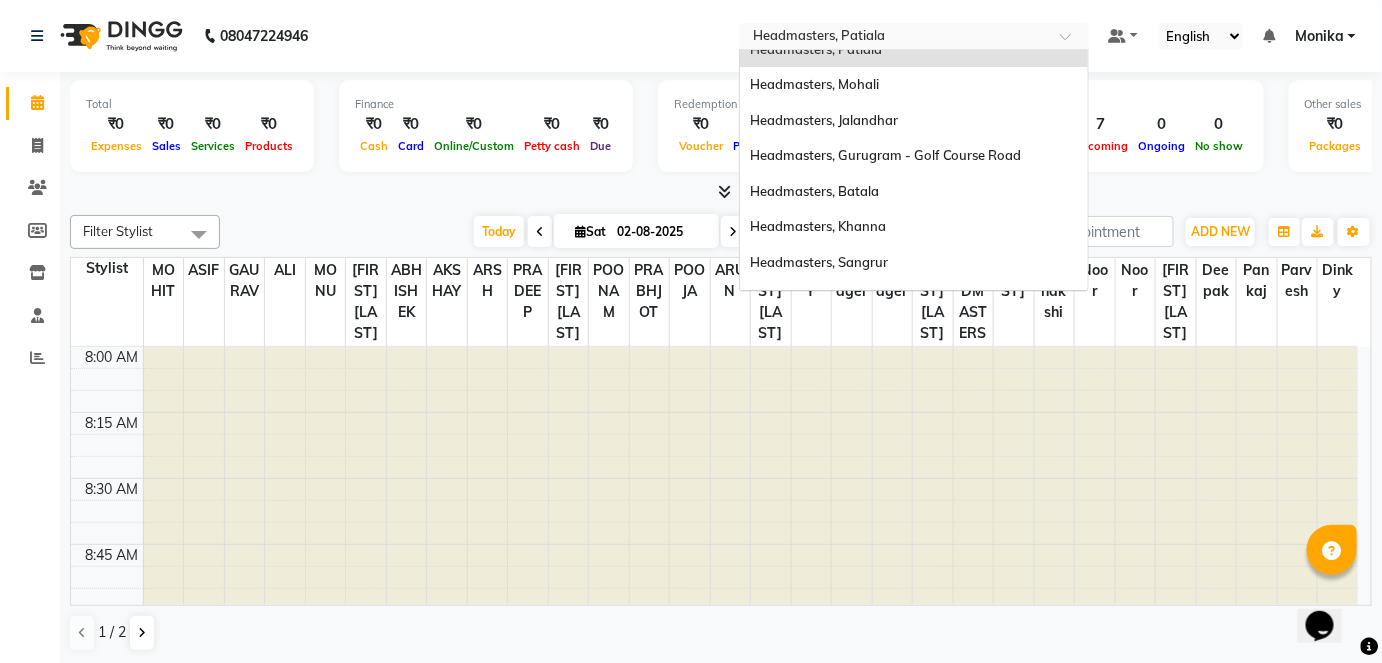 scroll, scrollTop: 111, scrollLeft: 0, axis: vertical 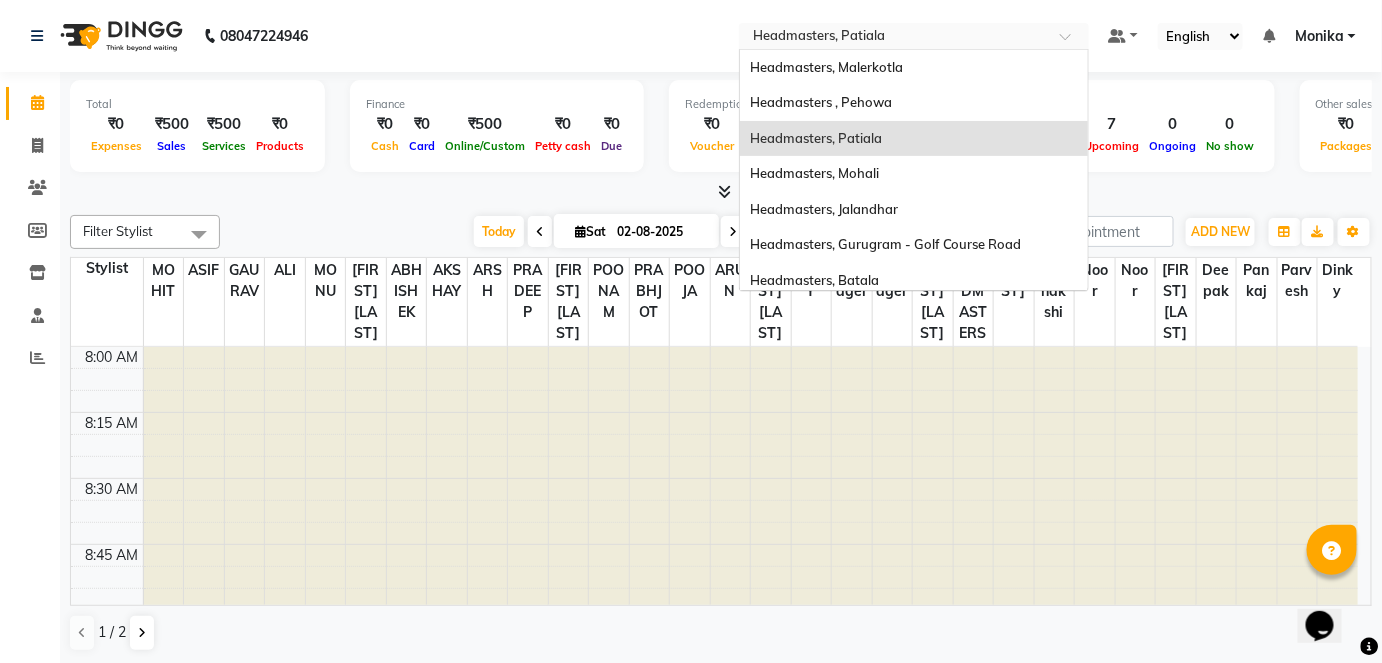 click at bounding box center [894, 38] 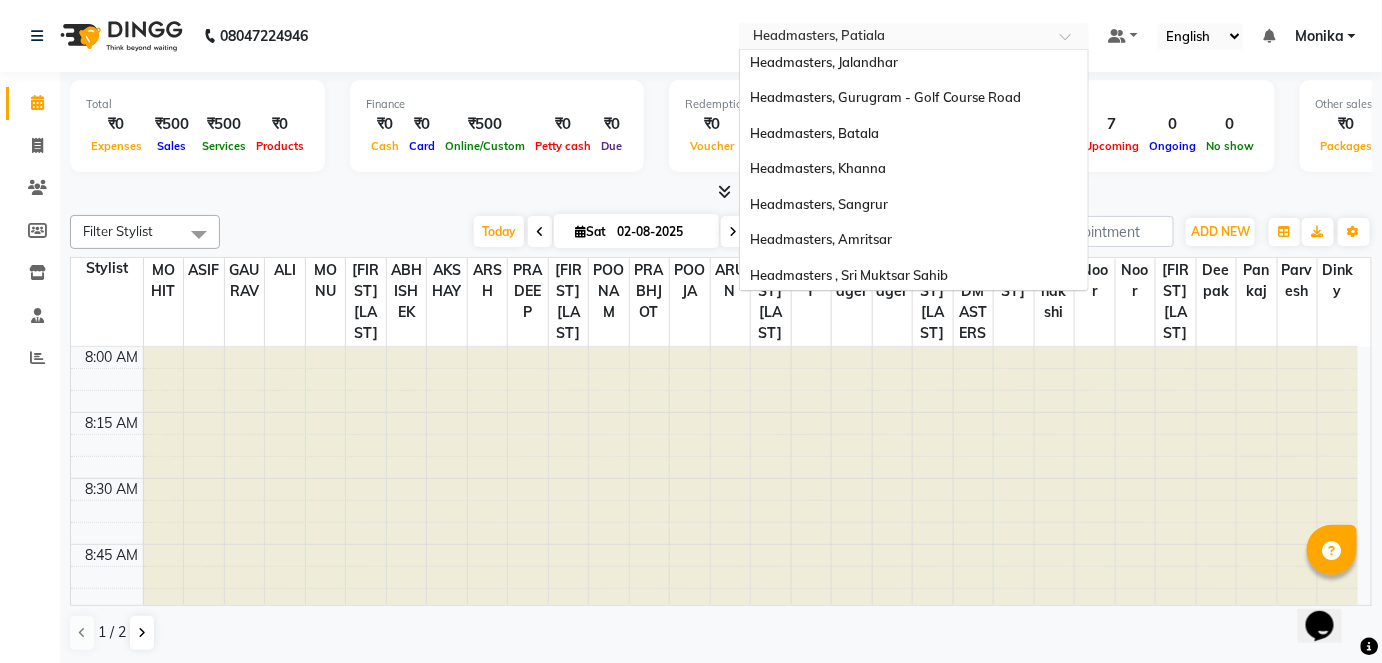 scroll, scrollTop: 150, scrollLeft: 0, axis: vertical 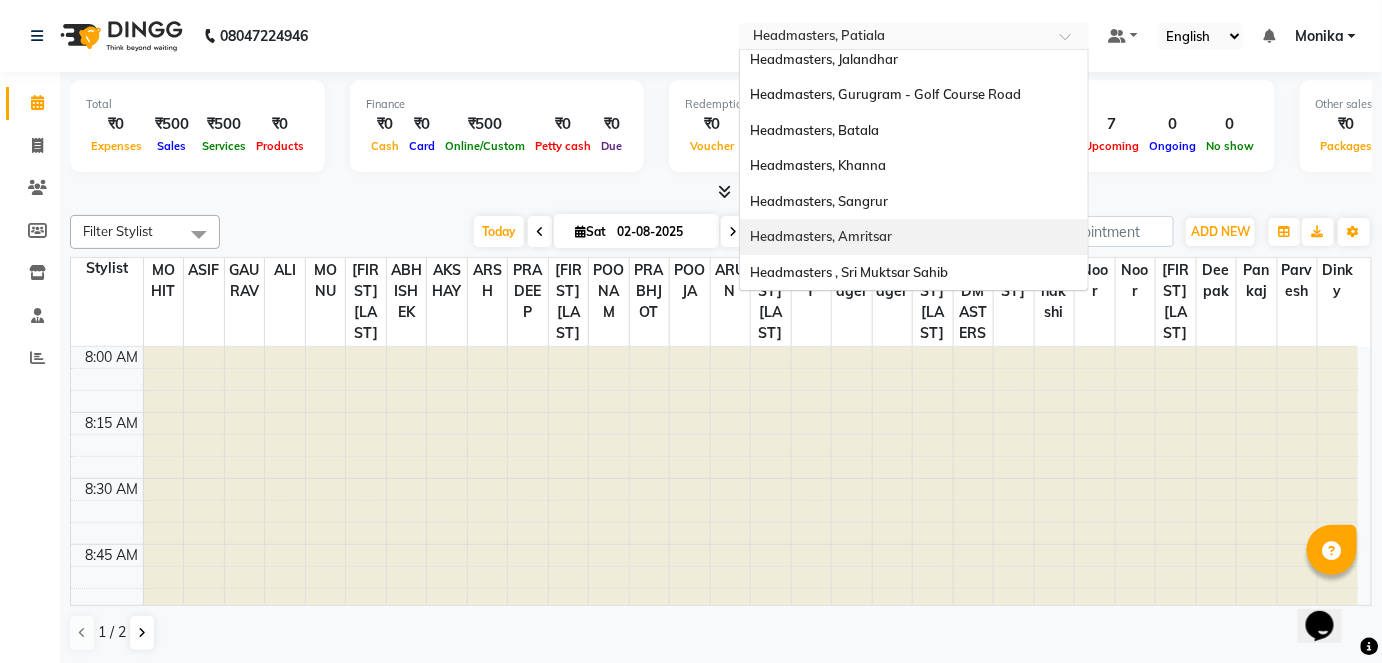 click on "Headmasters, Amritsar" at bounding box center [914, 237] 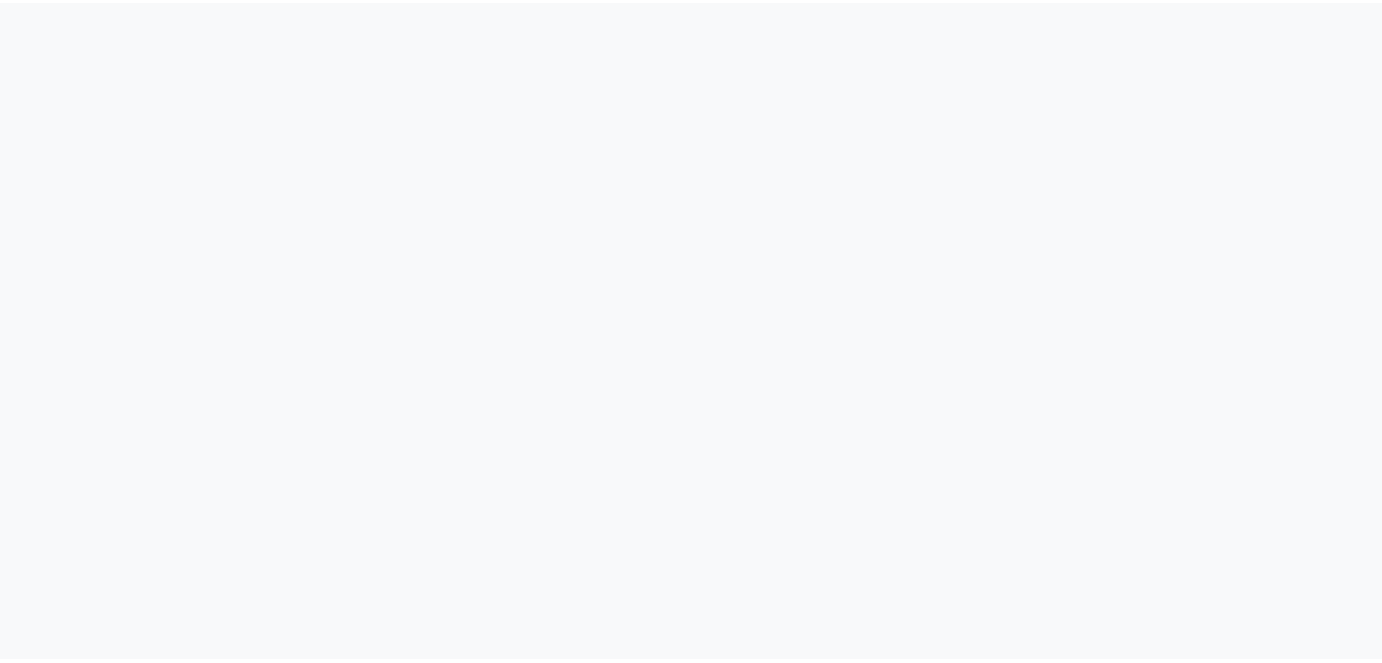 scroll, scrollTop: 0, scrollLeft: 0, axis: both 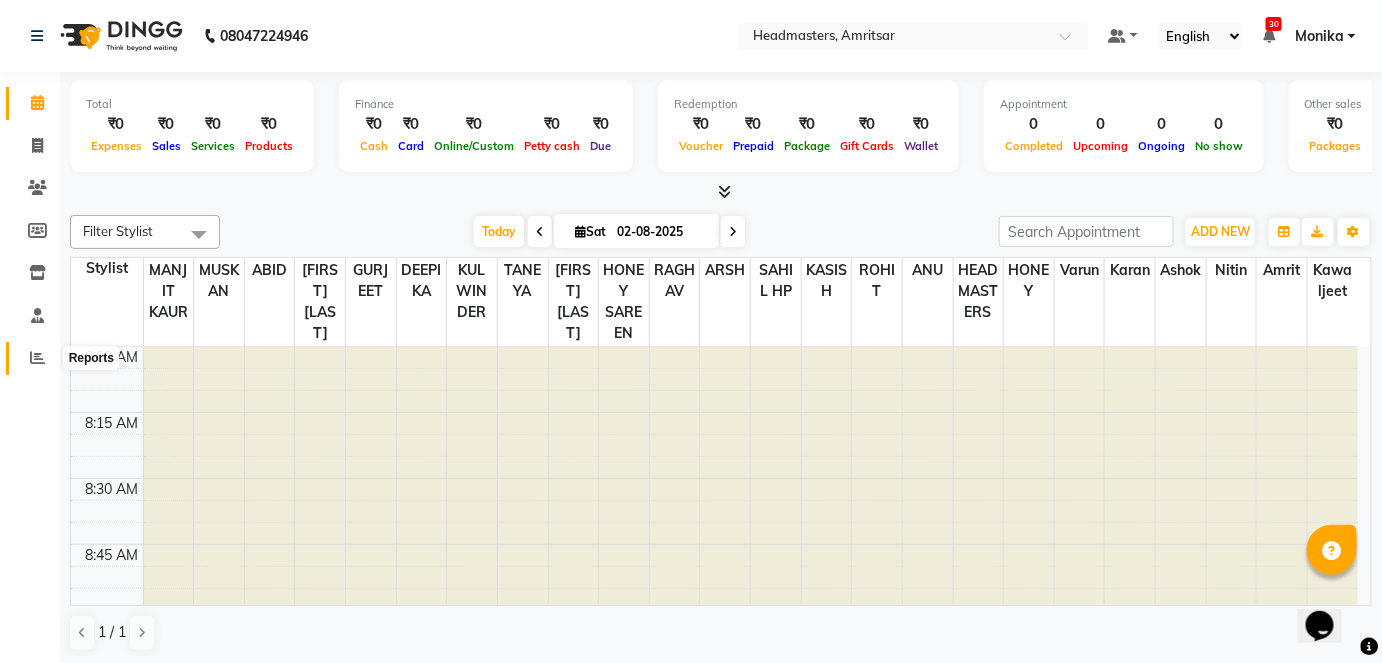 click 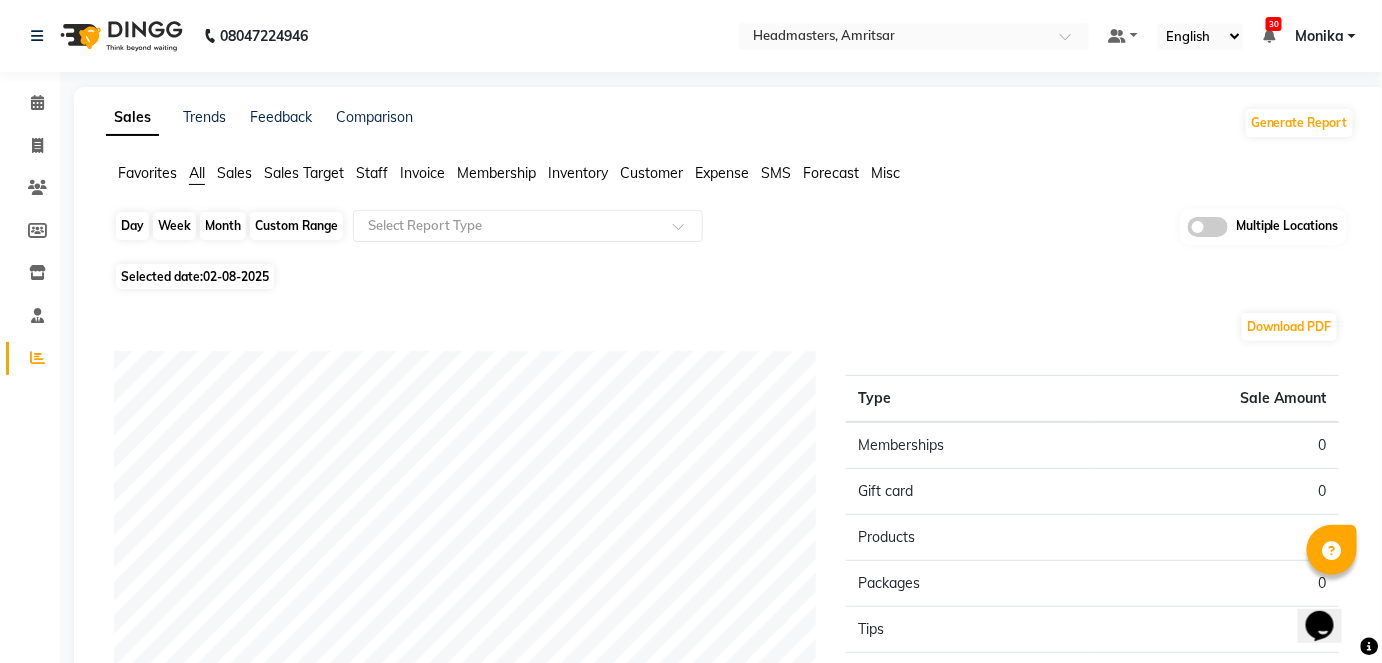 click on "Day" 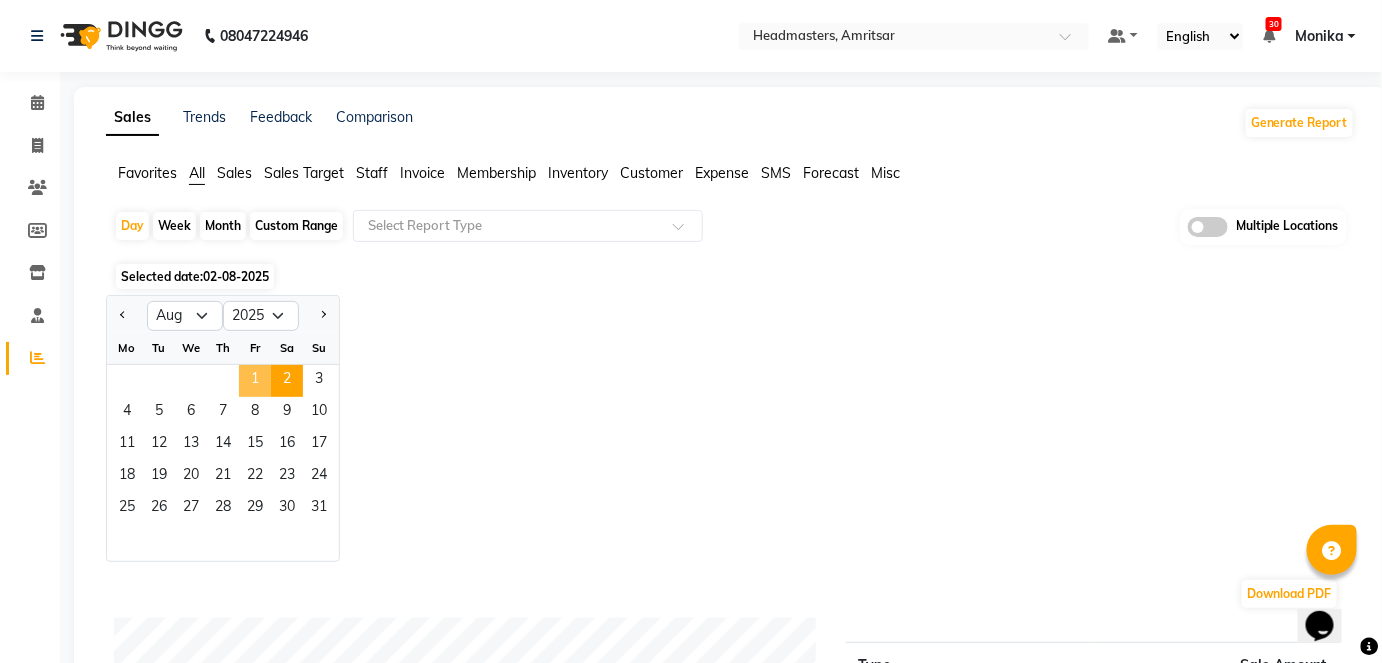 click on "1" 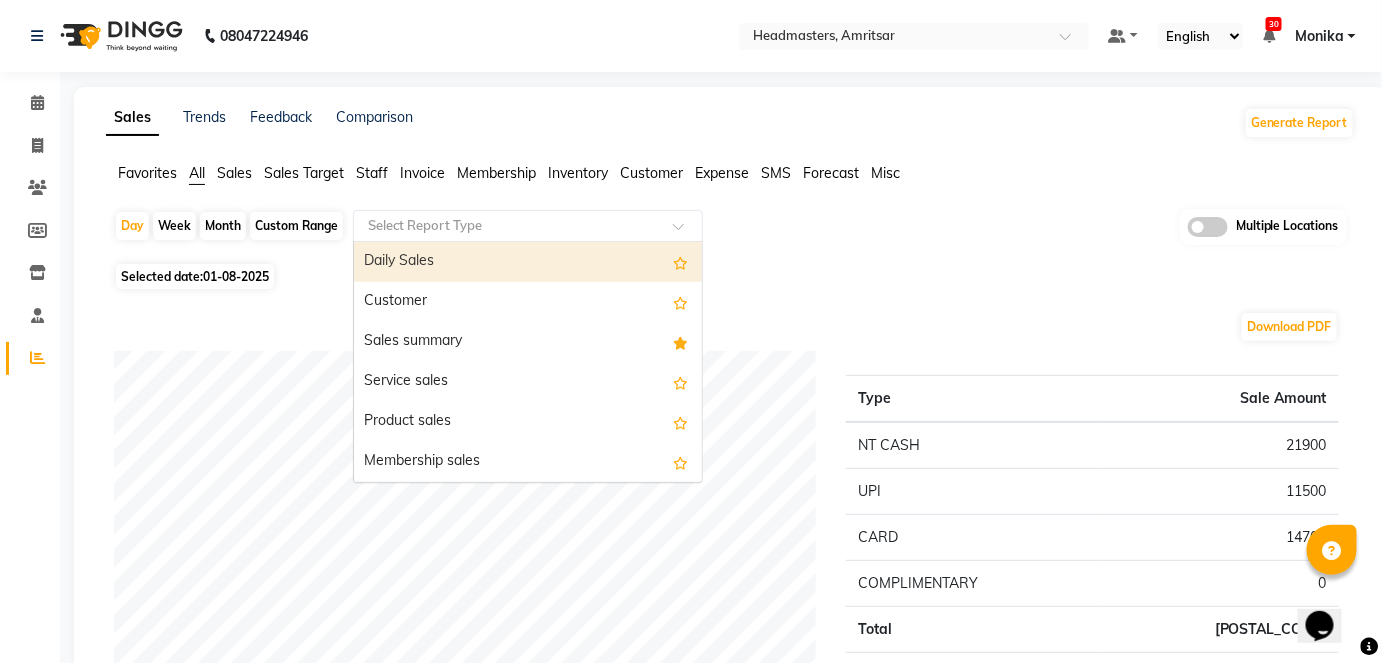 click 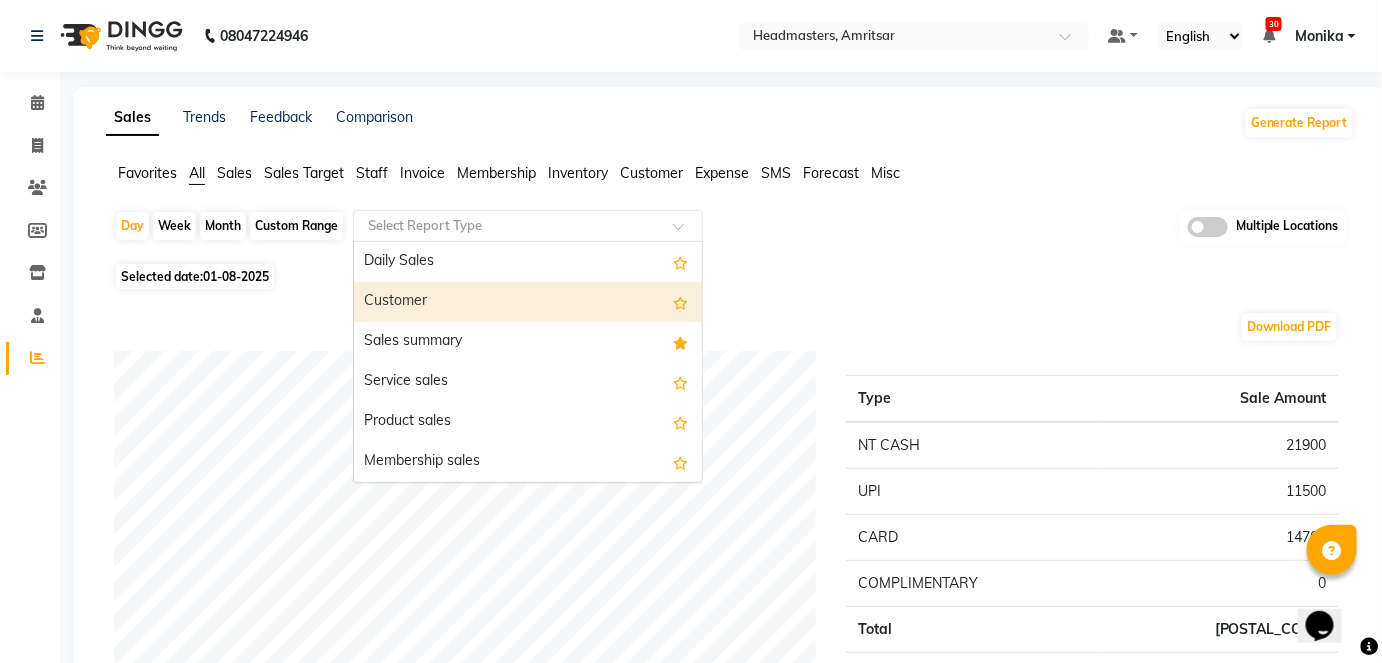 click on "Customer" at bounding box center [528, 302] 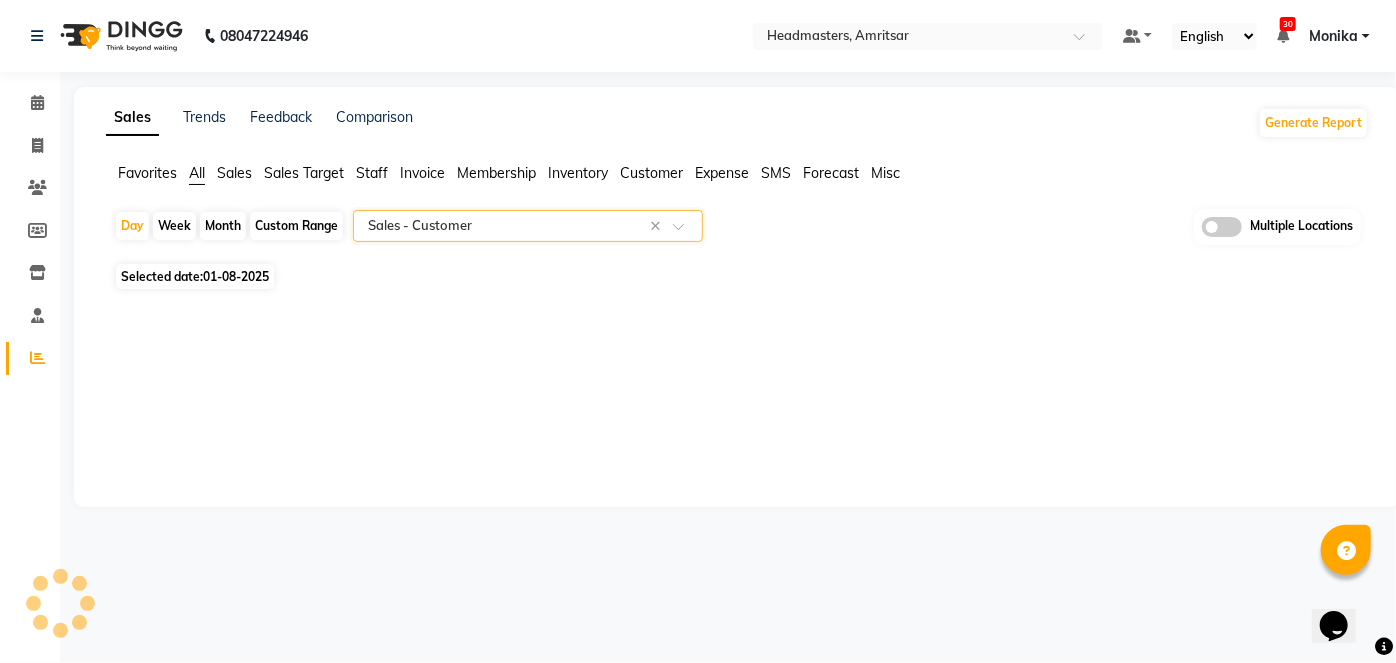 select on "full_report" 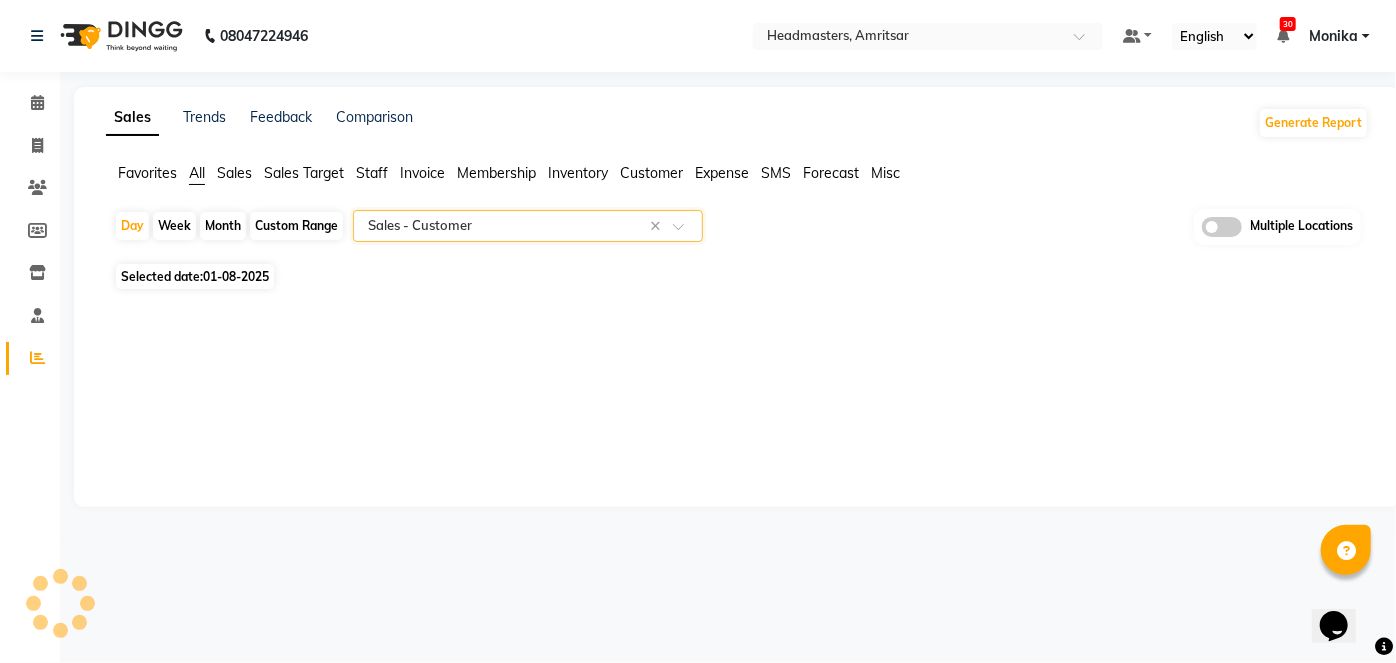 select on "csv" 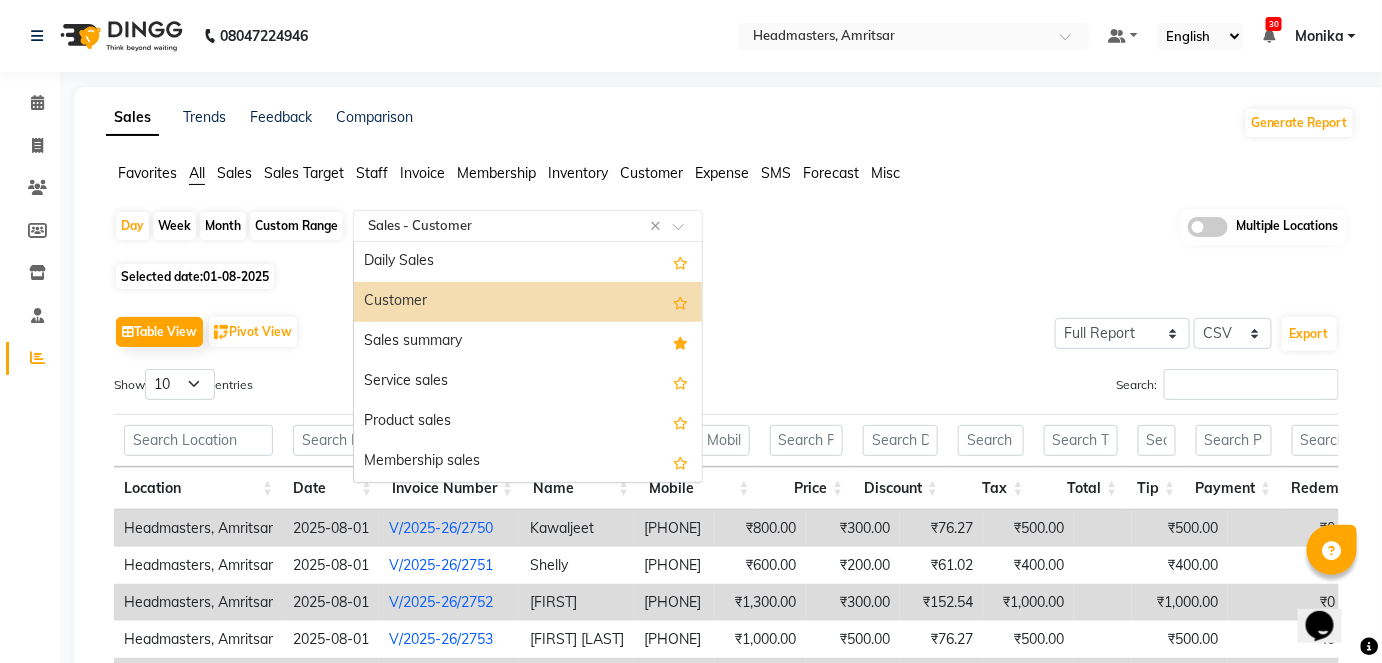 click 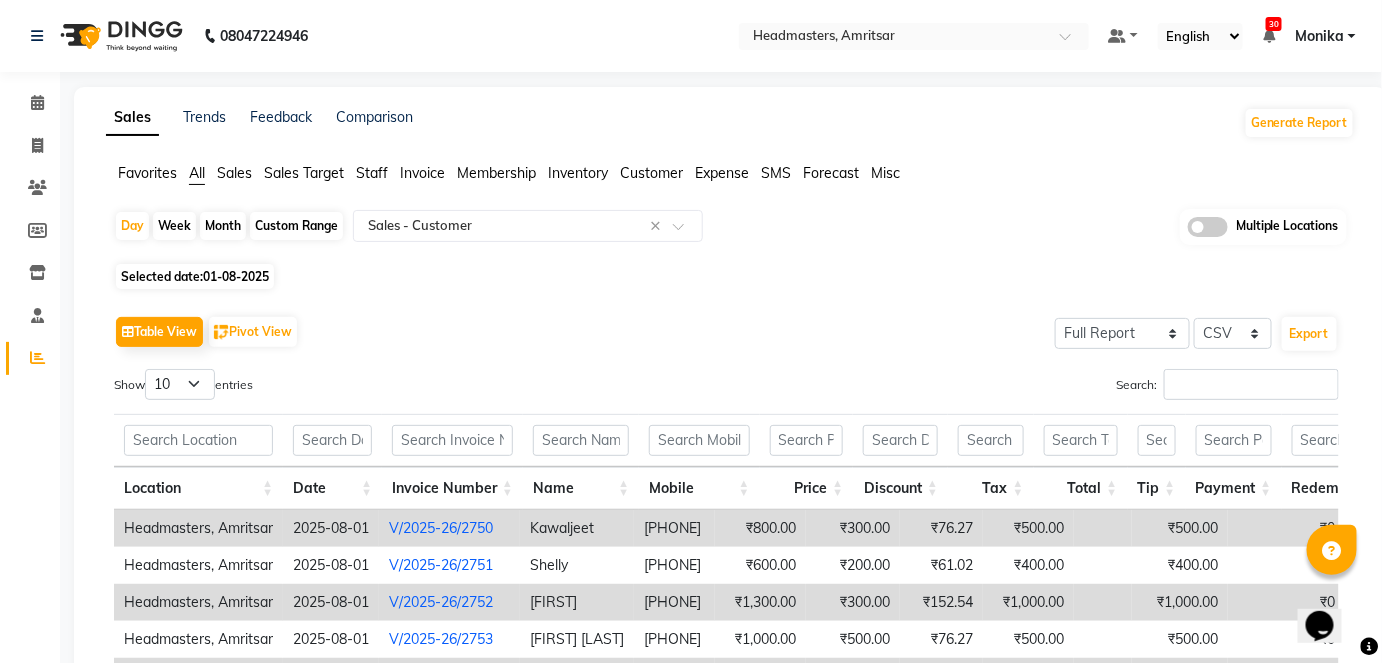 click on "Sales" 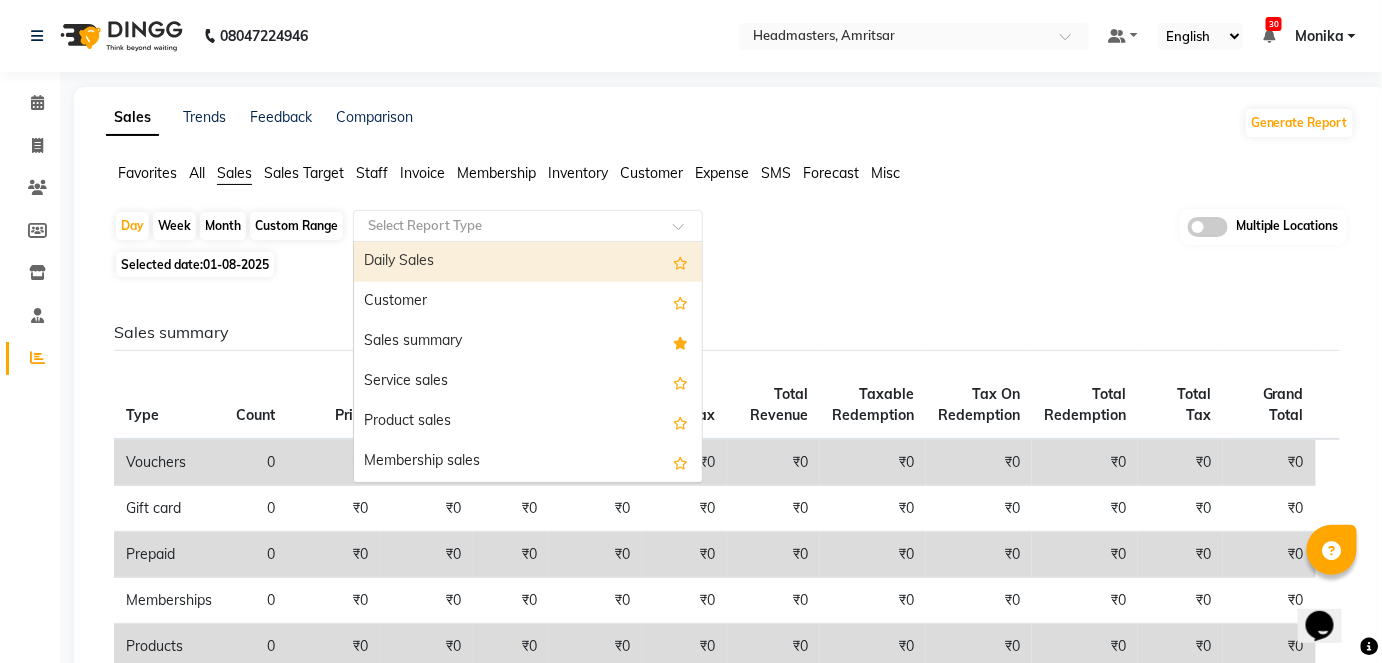 click 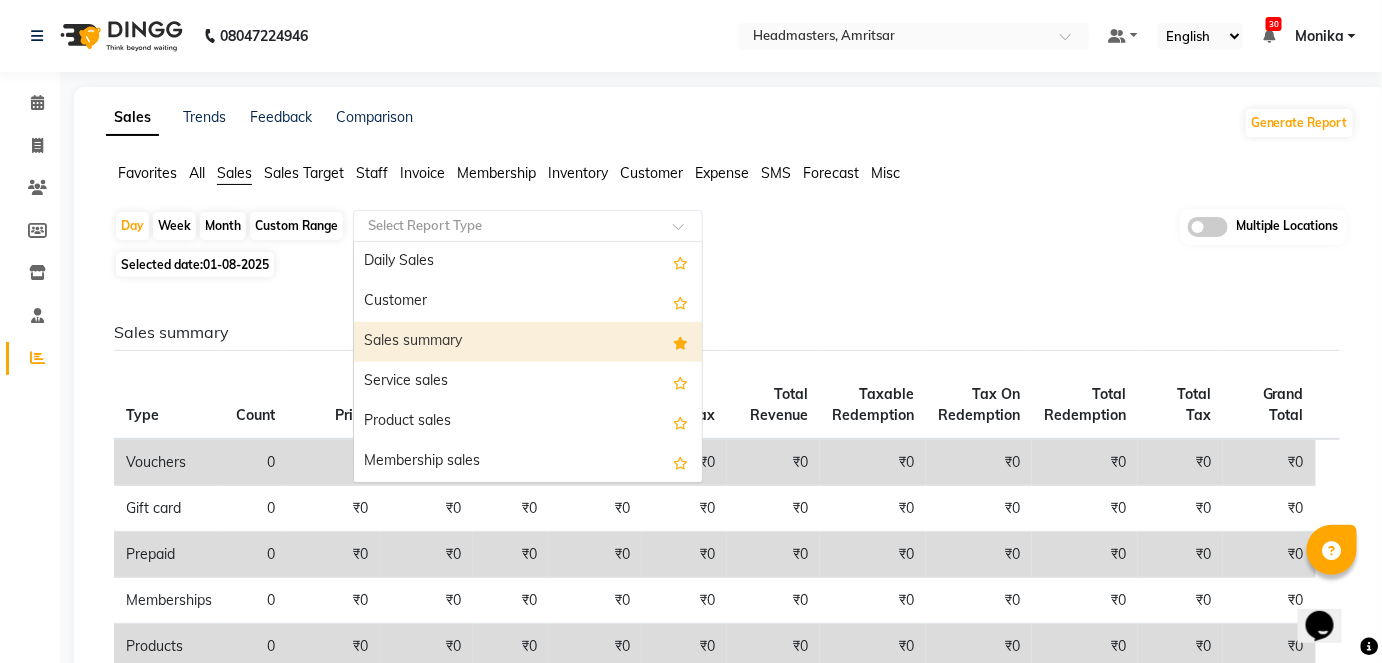 click on "Sales summary" at bounding box center [528, 342] 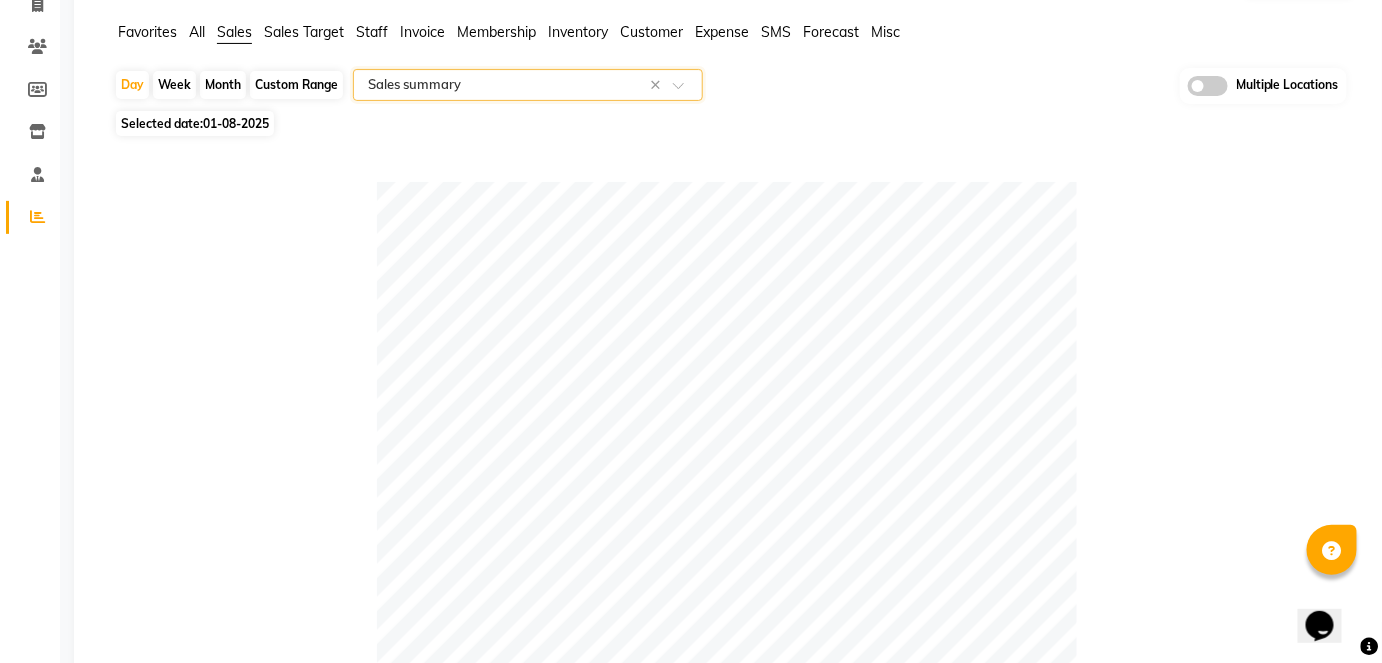 scroll, scrollTop: 0, scrollLeft: 0, axis: both 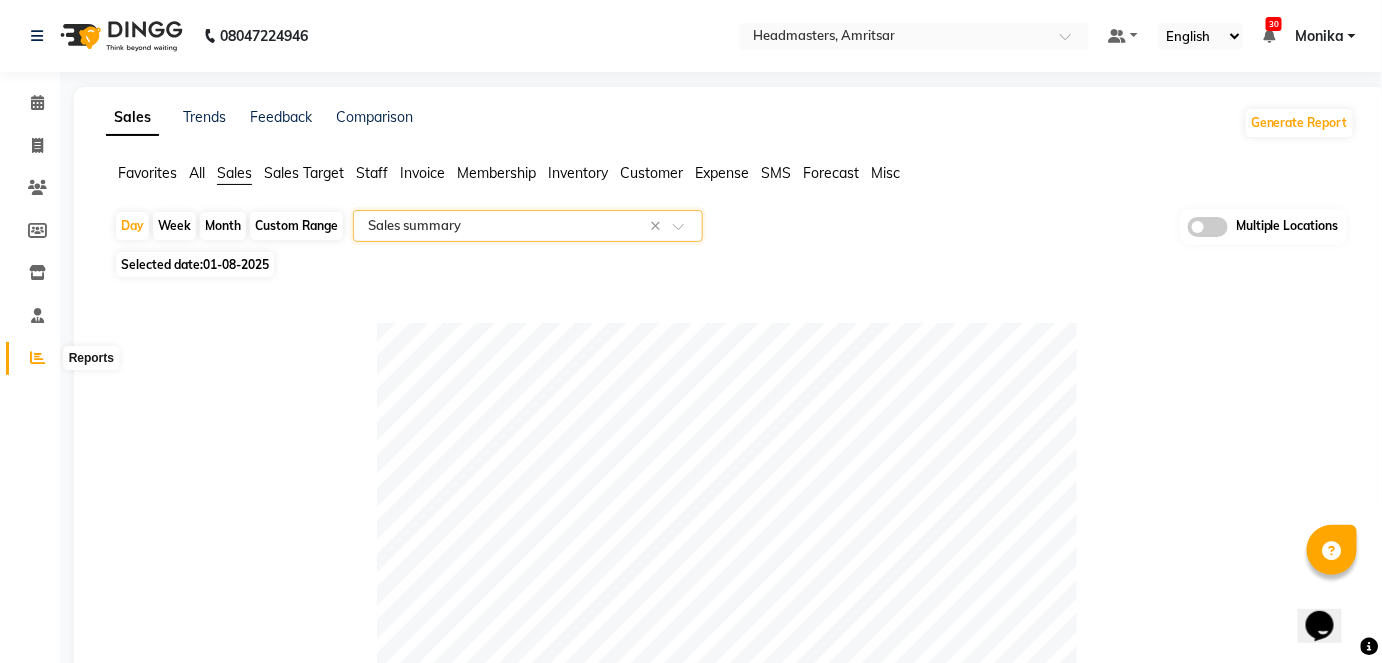 click 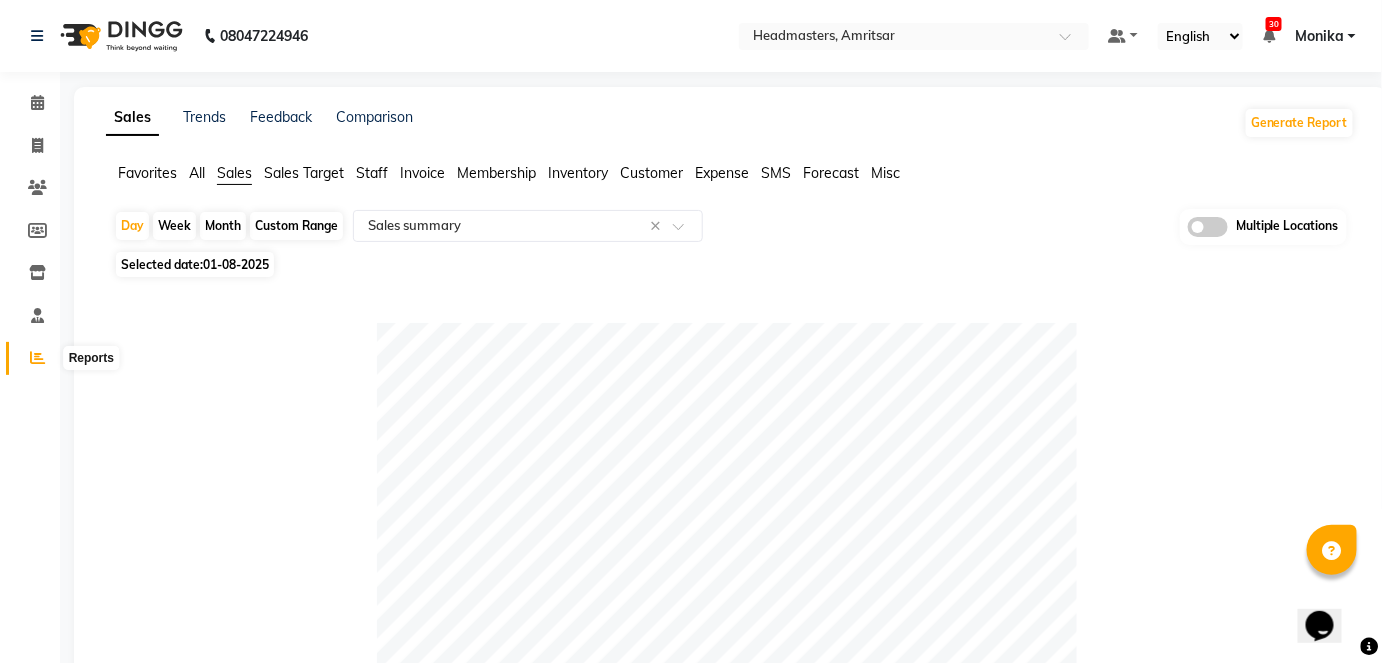 click 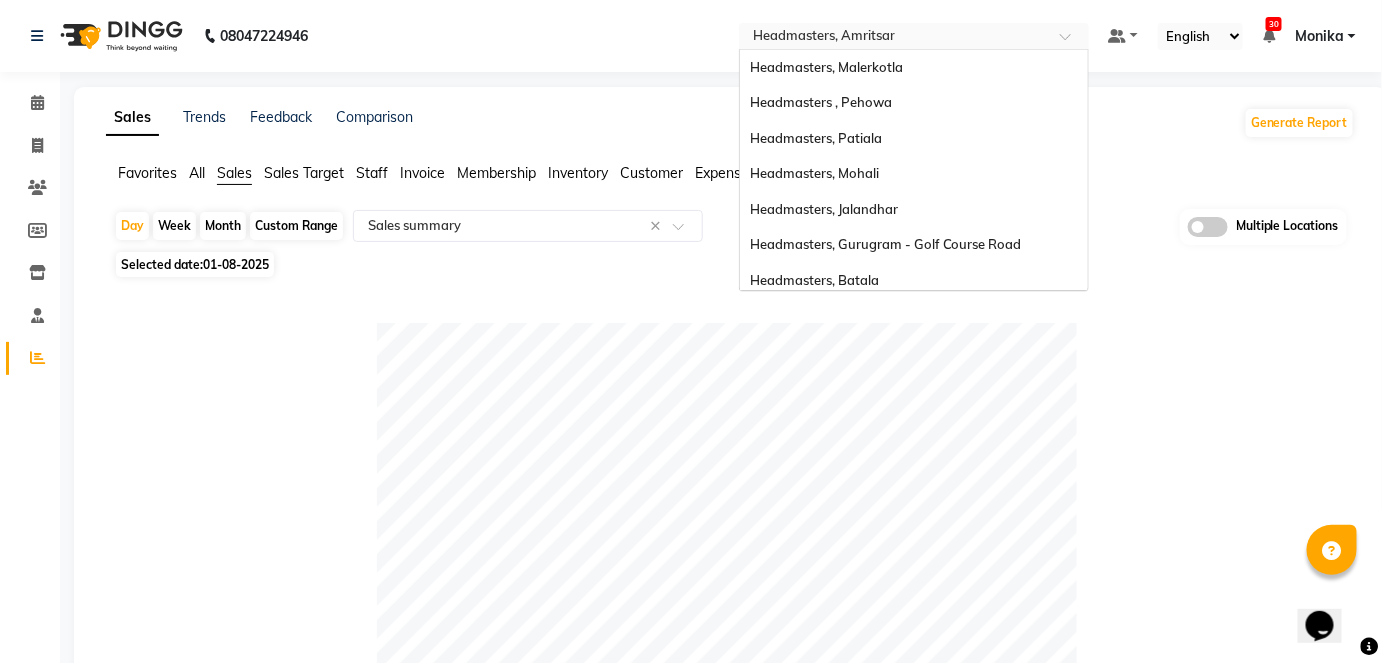 scroll, scrollTop: 150, scrollLeft: 0, axis: vertical 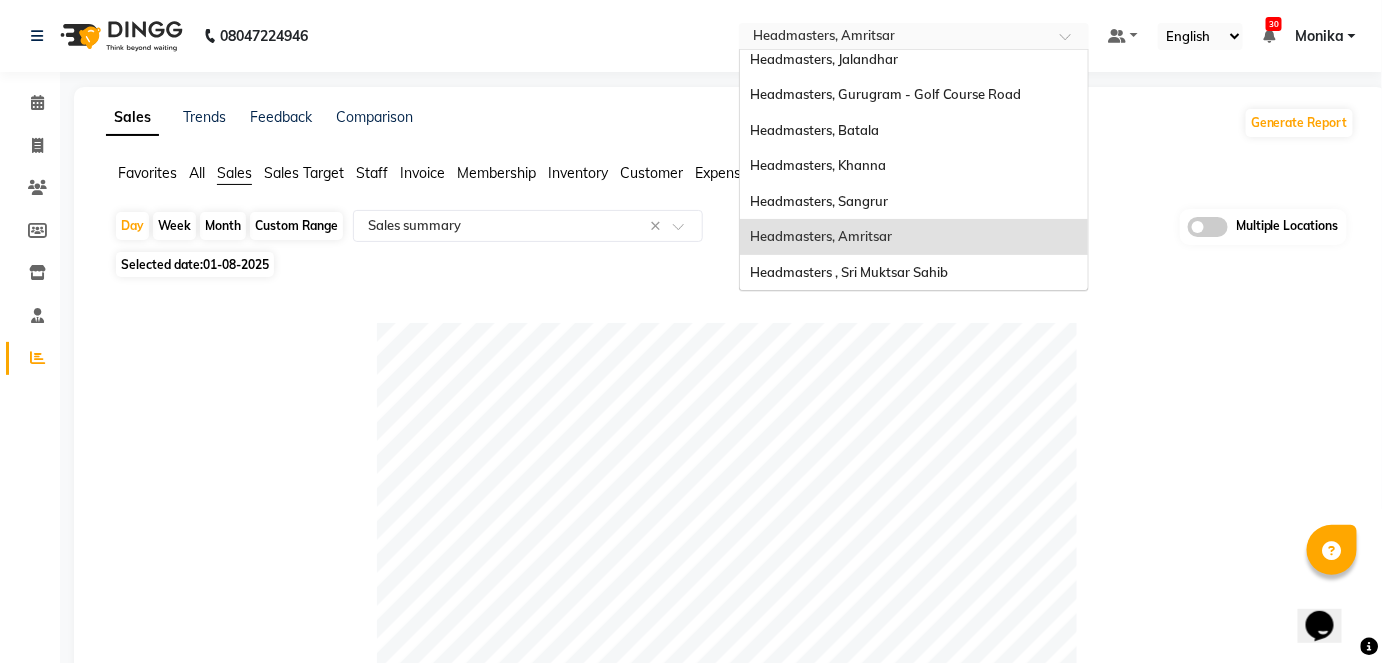 click at bounding box center (894, 38) 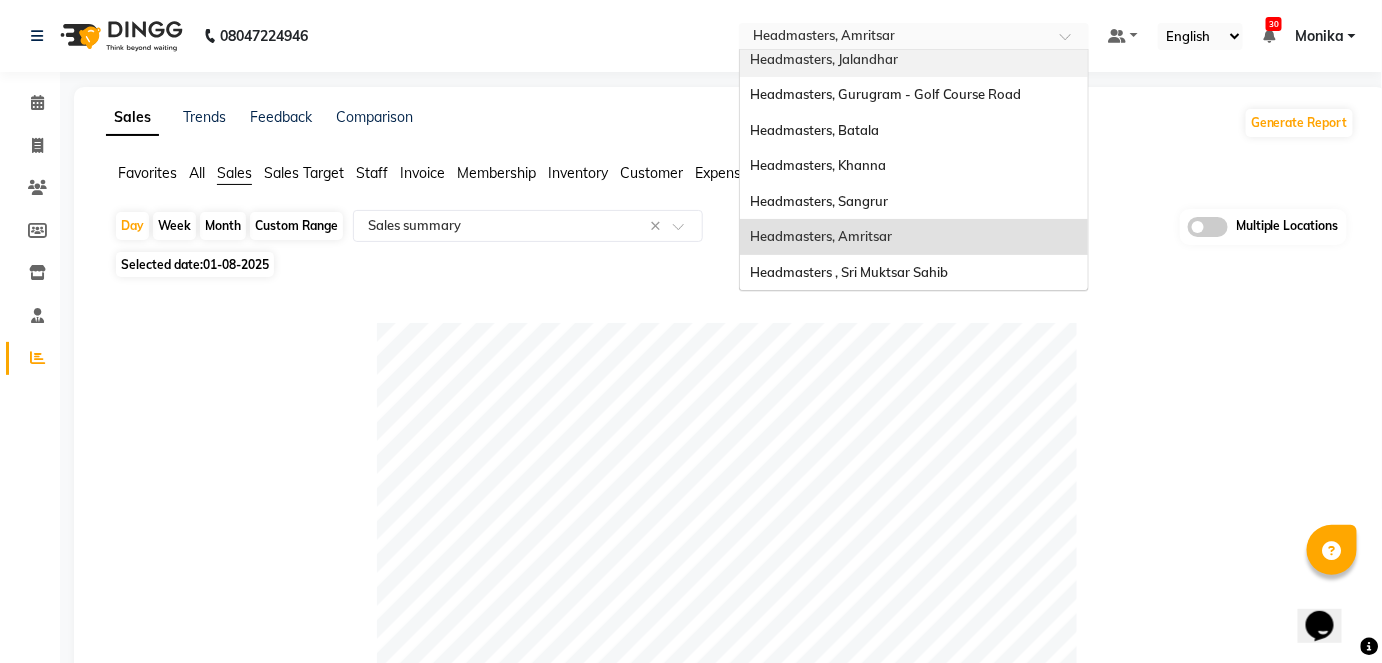 scroll, scrollTop: 0, scrollLeft: 0, axis: both 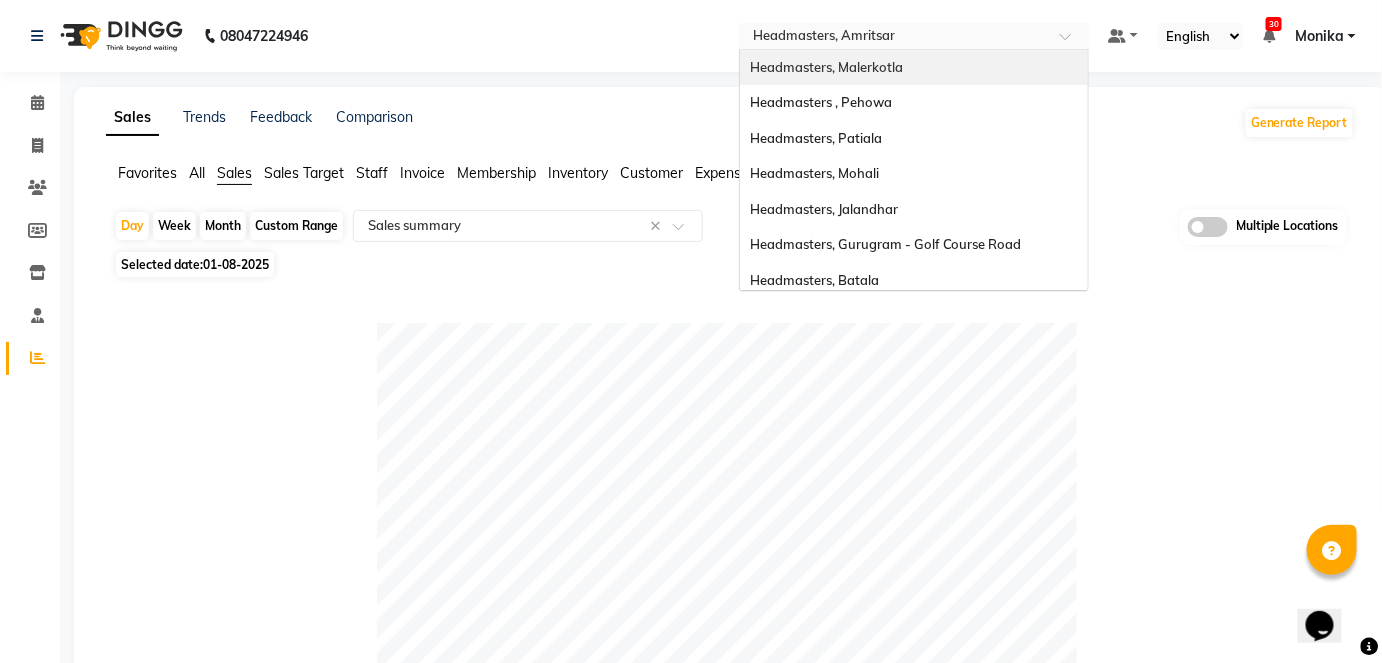 click on "08047224946 Select Location × Headmasters, Amritsar Headmasters, Malerkotla Headmasters , Pehowa Headmasters, Patiala Headmasters, Mohali Headmasters, Jalandhar Headmasters, Gurugram - Golf Course Road Headmasters, Batala Headmasters, Khanna Headmasters, Sangrur Headmasters, Amritsar Headmasters , Sri Muktsar Sahib Default Panel My Panel English ENGLISH Español العربية मराठी हिंदी ગુજરાતી தமிழ் 中文 30 Notifications nothing to show Monika   Manage Profile Change Password Sign out  Version:3.15.11" 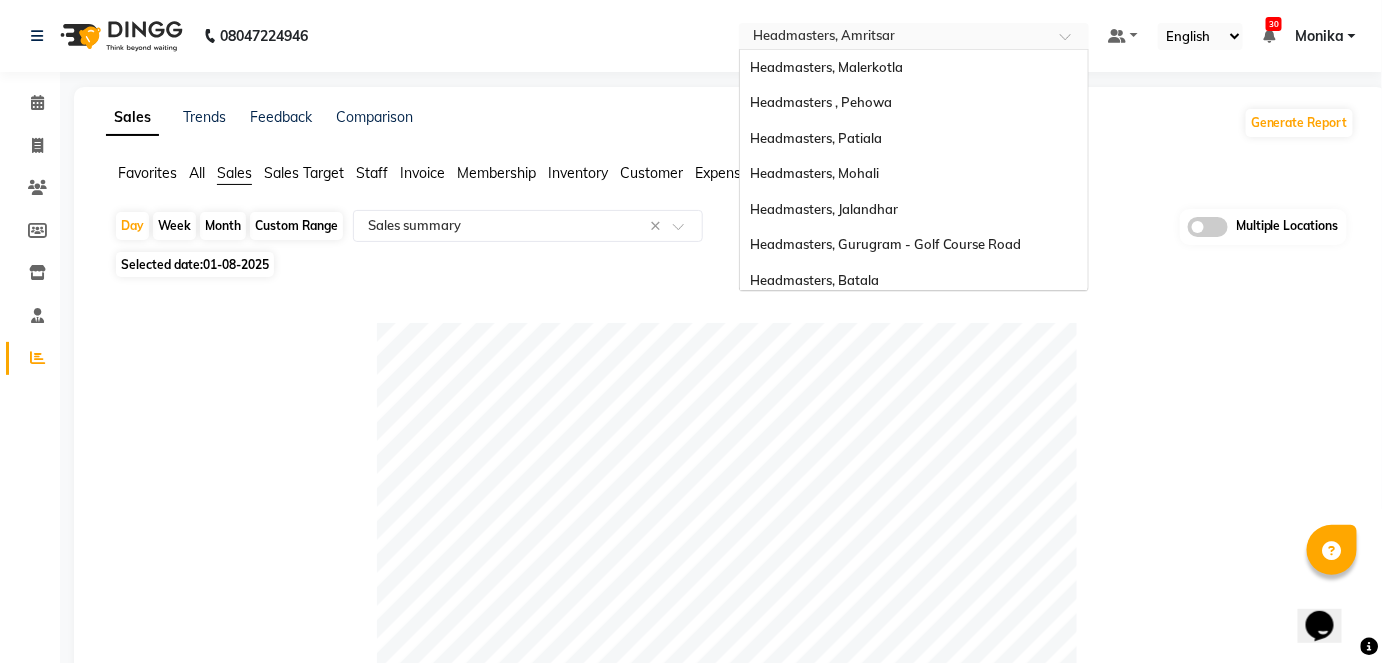 scroll, scrollTop: 150, scrollLeft: 0, axis: vertical 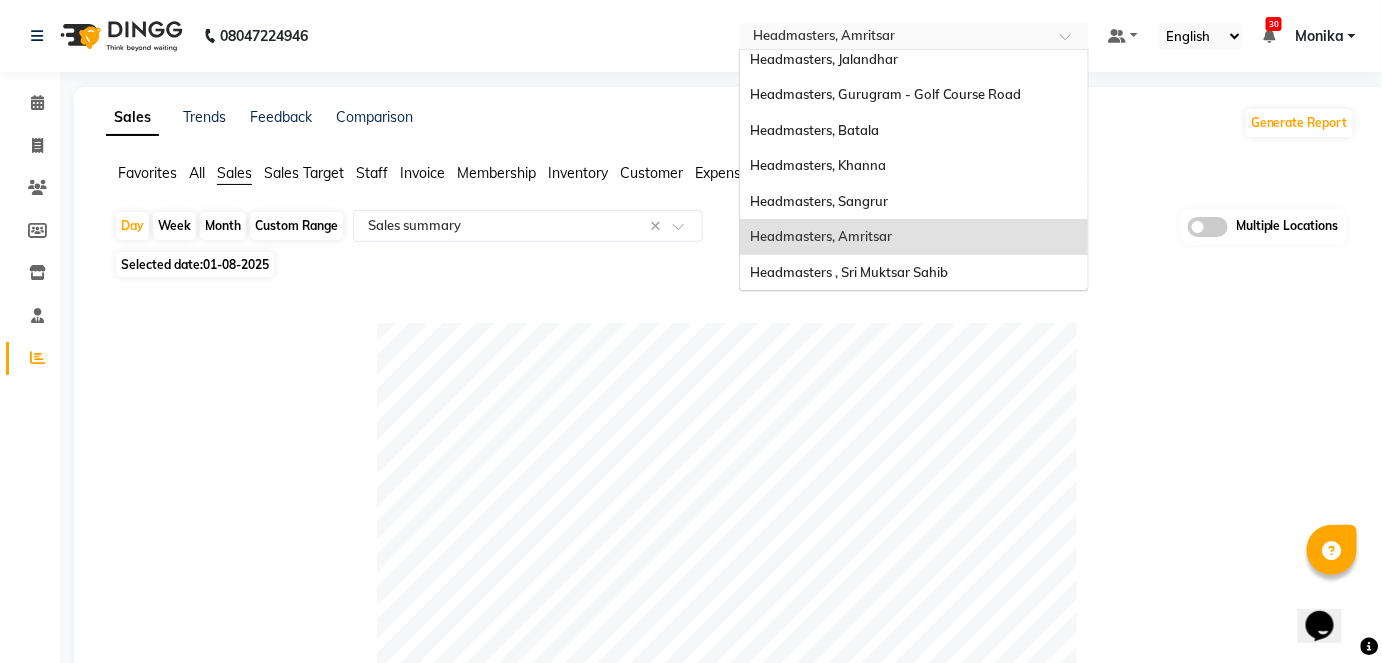 click at bounding box center [894, 38] 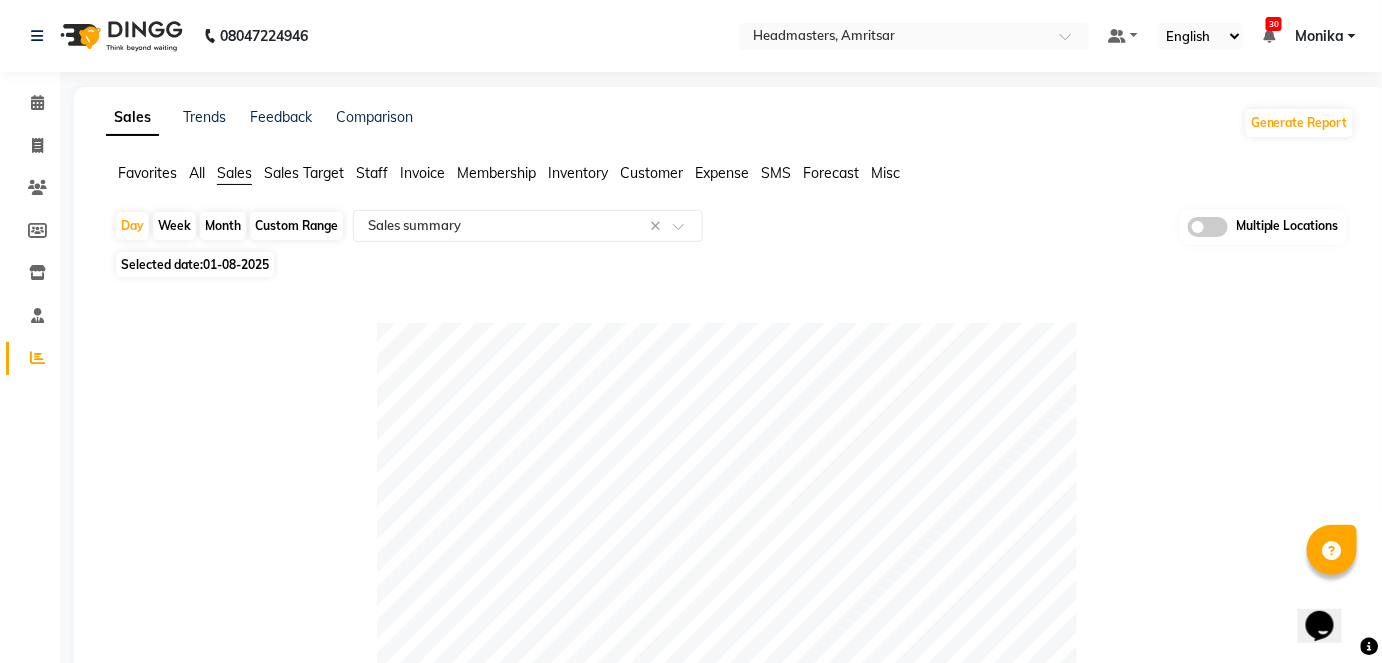 click on "Sales Trends Feedback Comparison Generate Report" 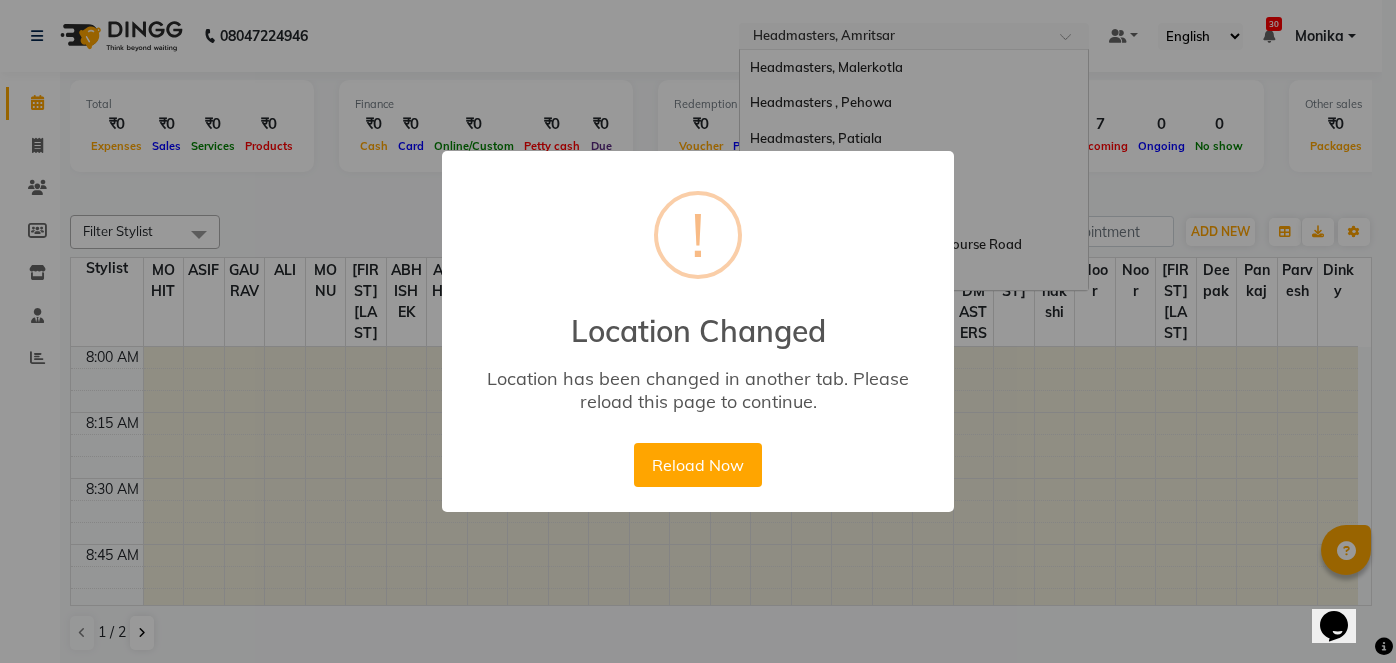 scroll, scrollTop: 0, scrollLeft: 0, axis: both 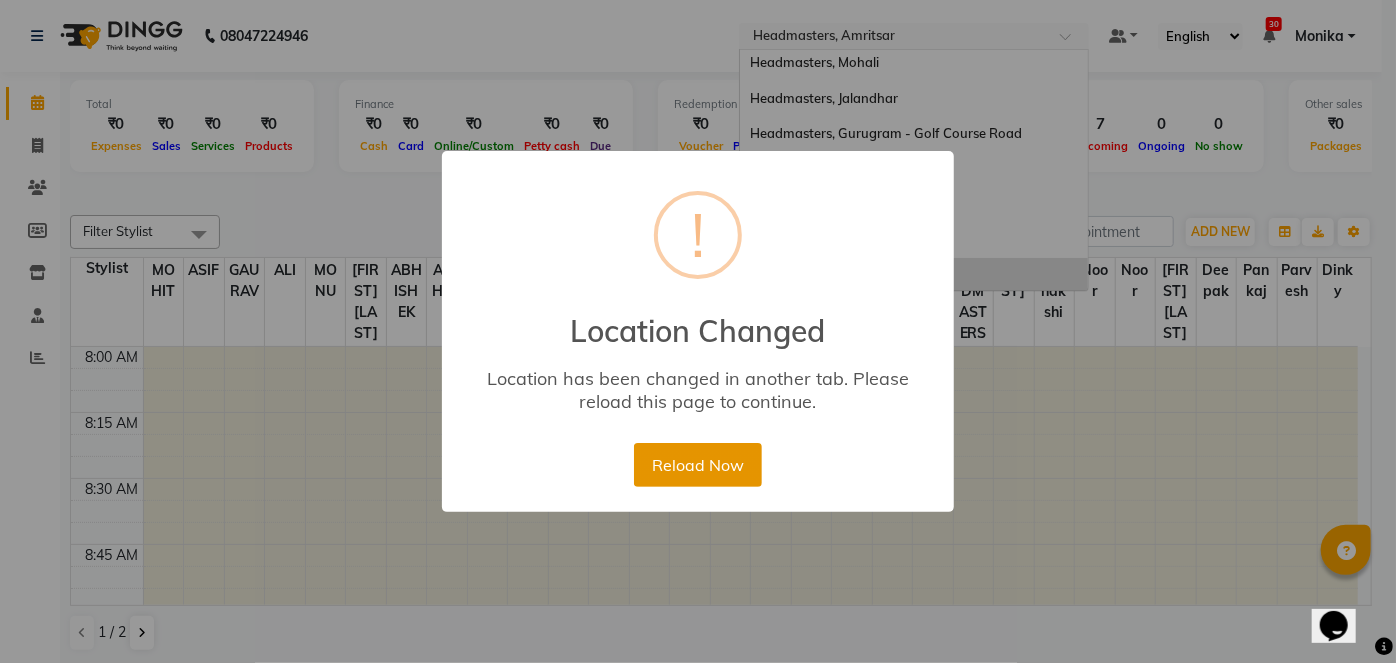 click on "Reload Now" at bounding box center [697, 465] 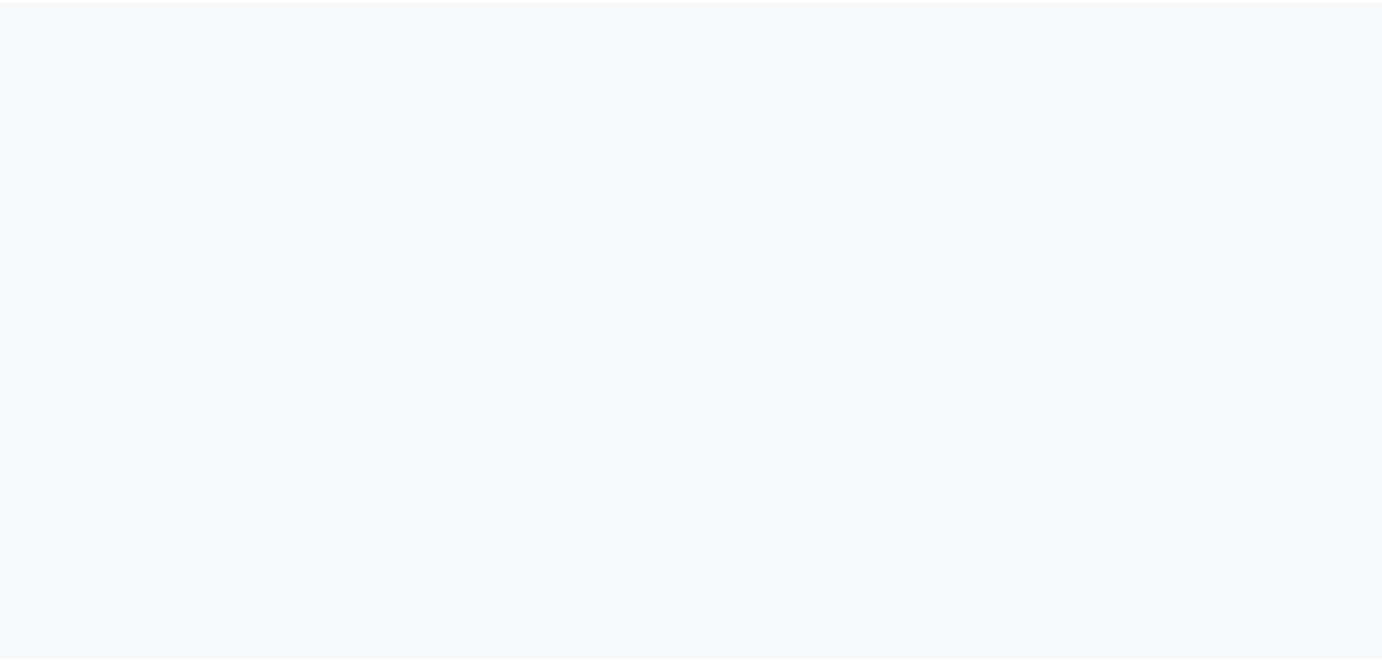 scroll, scrollTop: 0, scrollLeft: 0, axis: both 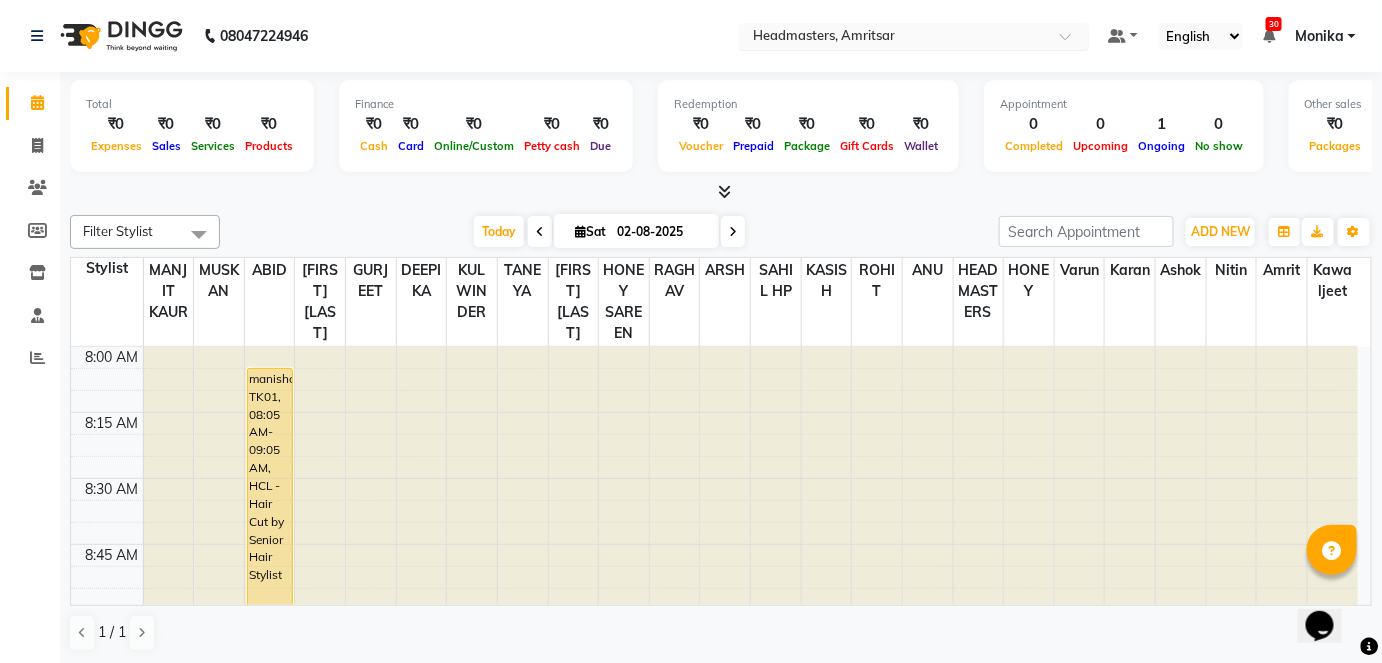 click at bounding box center (894, 38) 